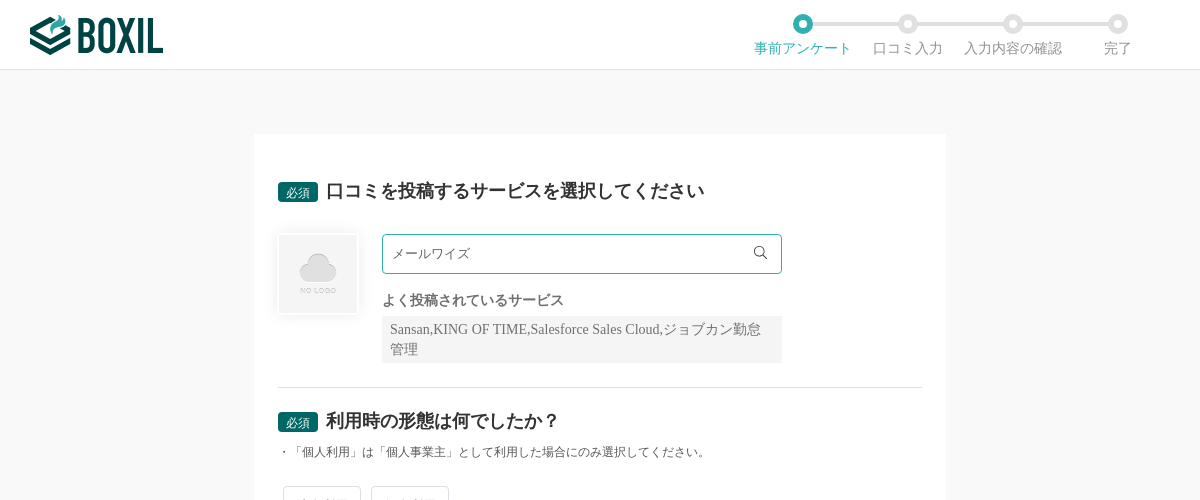scroll, scrollTop: 0, scrollLeft: 0, axis: both 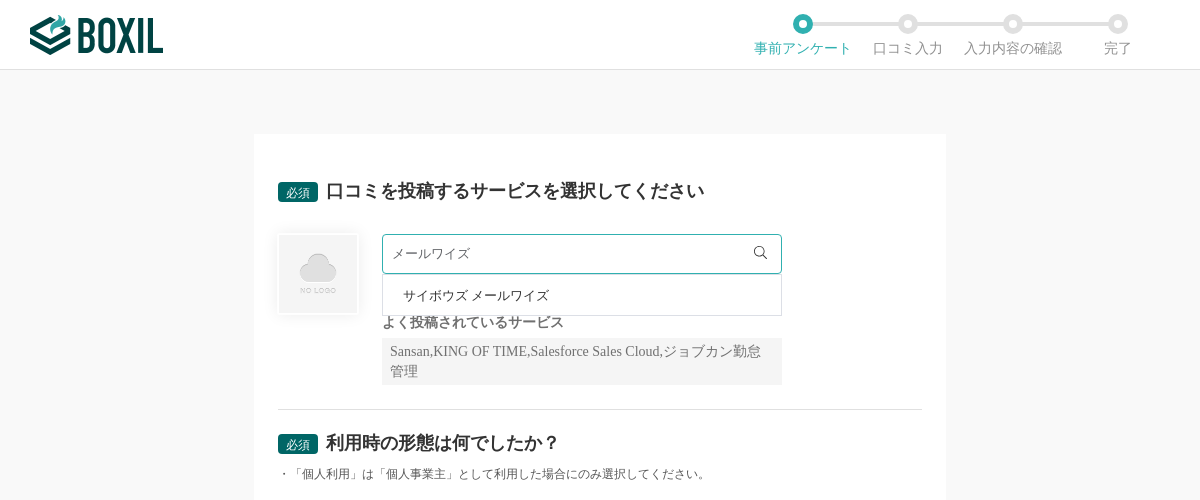 click on "サイボウズ メールワイズ" at bounding box center [476, 295] 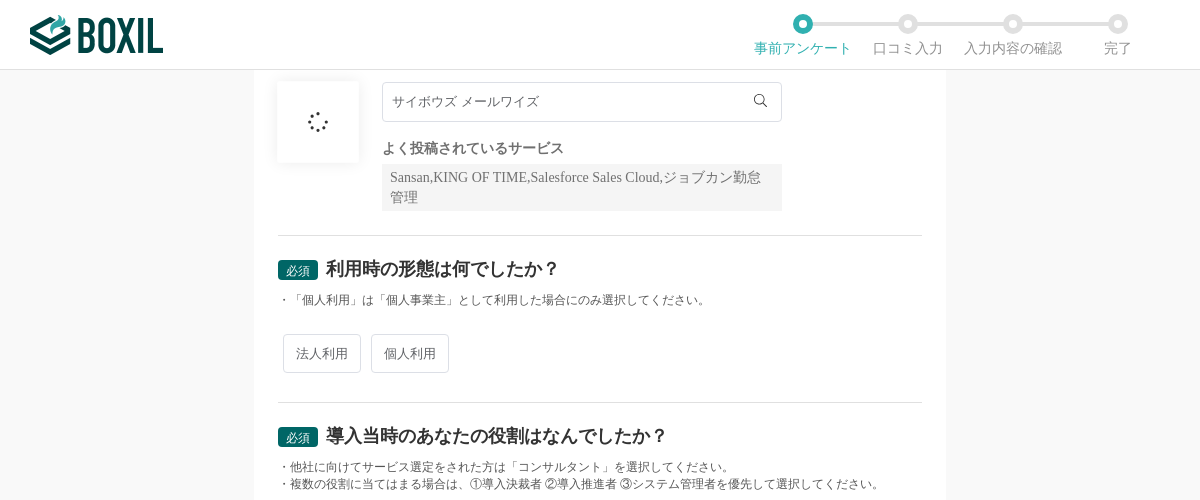 scroll, scrollTop: 280, scrollLeft: 0, axis: vertical 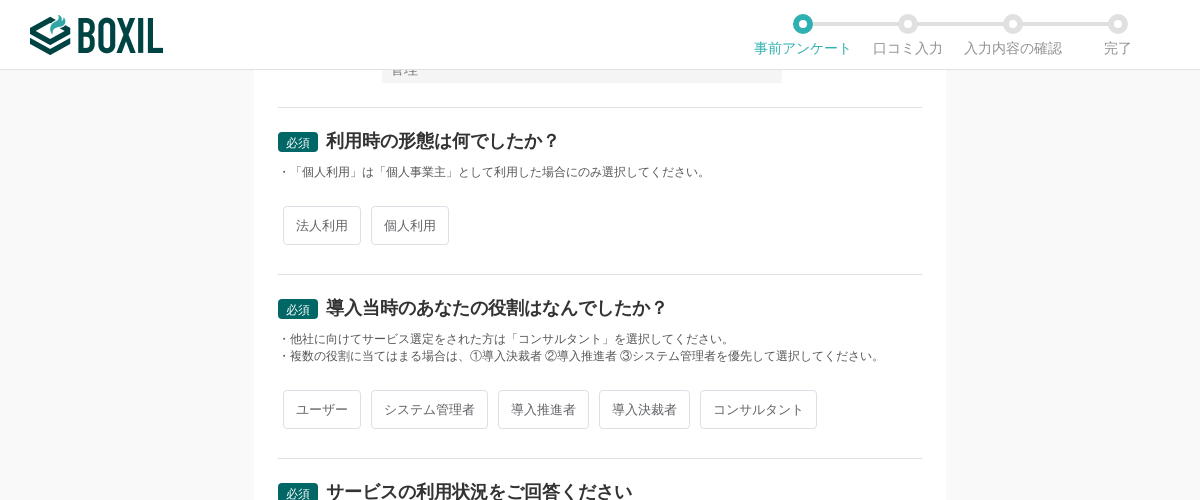 click on "法人利用" at bounding box center (322, 225) 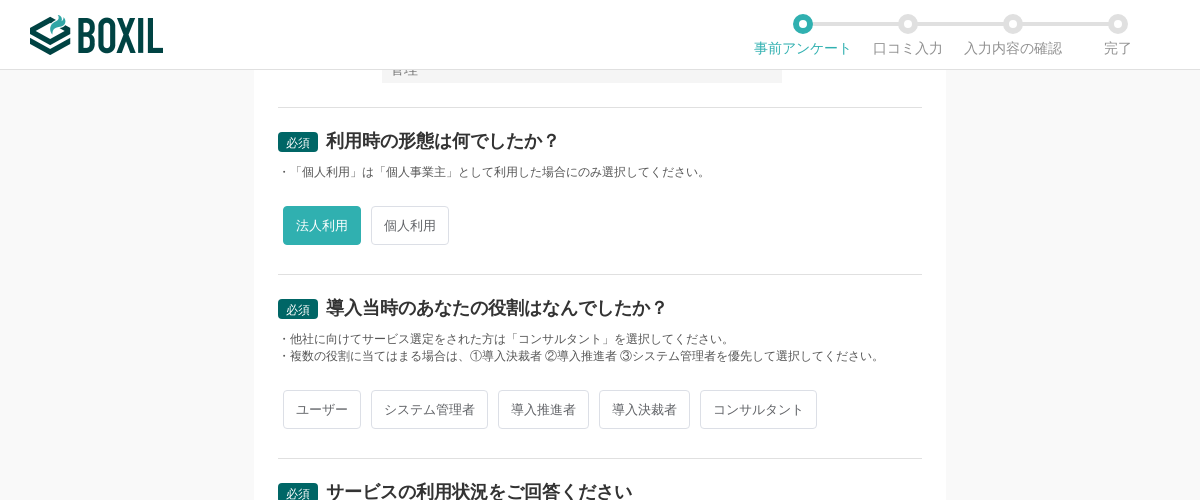 scroll, scrollTop: 420, scrollLeft: 0, axis: vertical 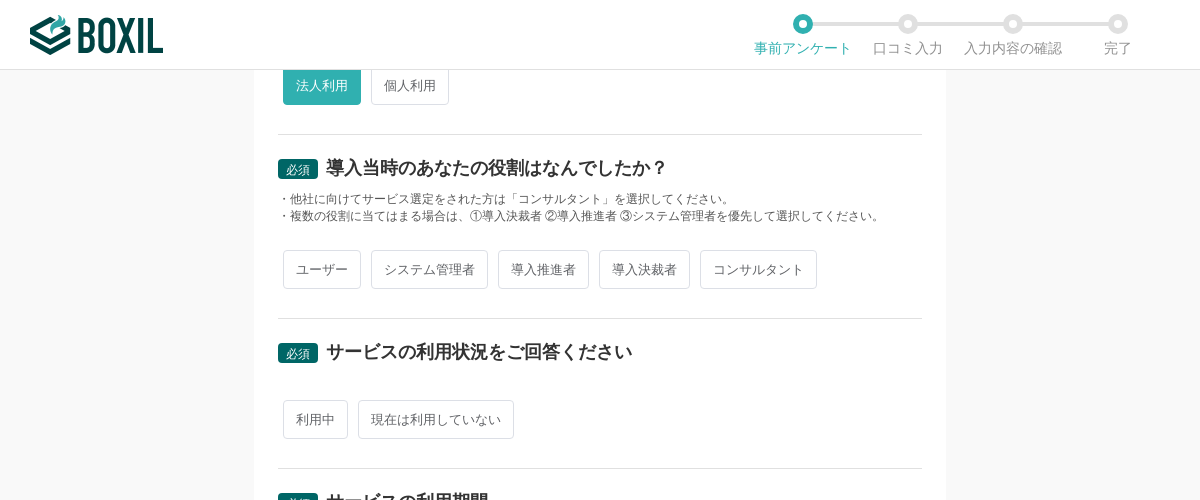 click on "ユーザー" at bounding box center [322, 269] 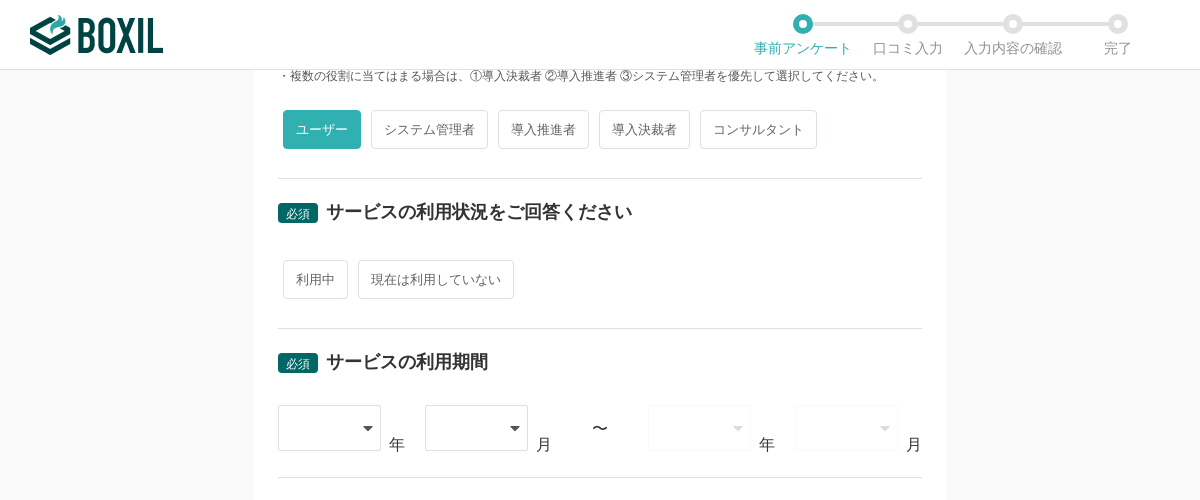 click on "利用中" at bounding box center [315, 279] 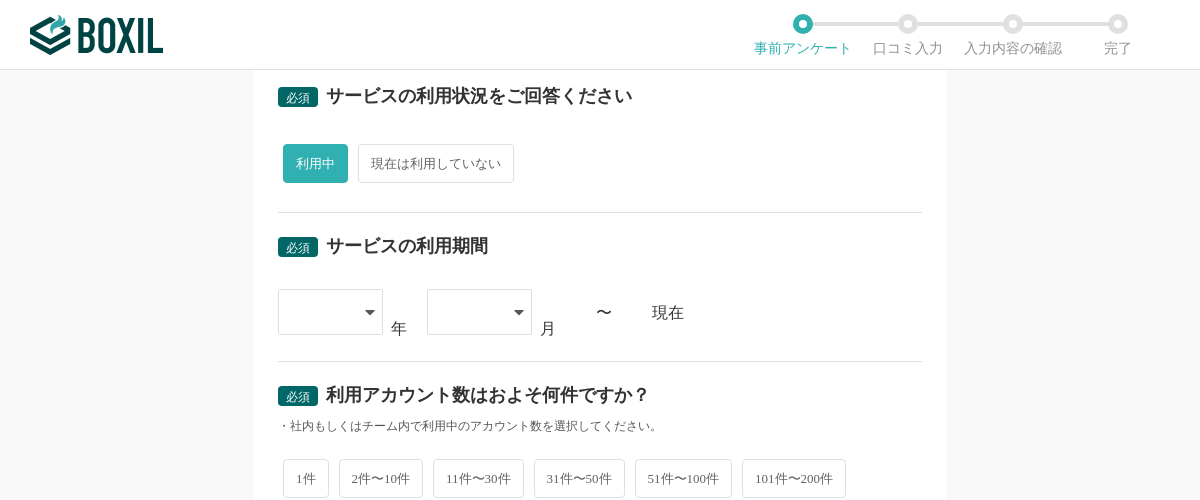 scroll, scrollTop: 840, scrollLeft: 0, axis: vertical 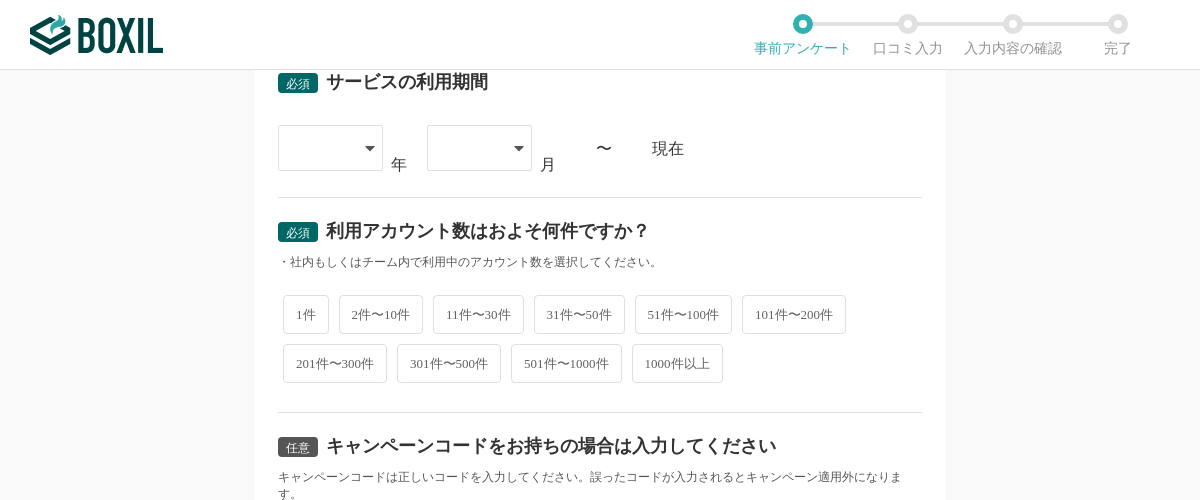 click at bounding box center (320, 148) 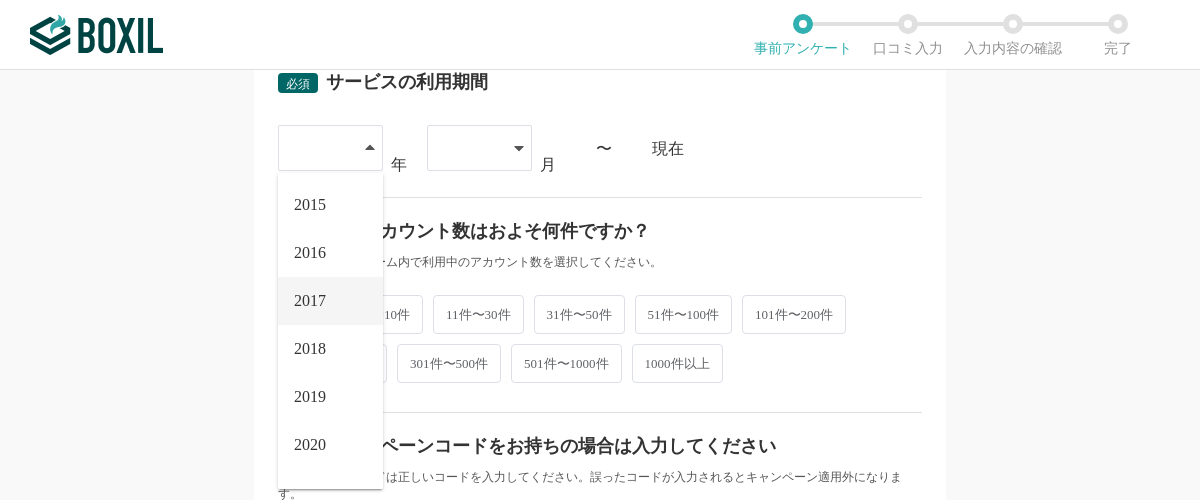 scroll, scrollTop: 170, scrollLeft: 0, axis: vertical 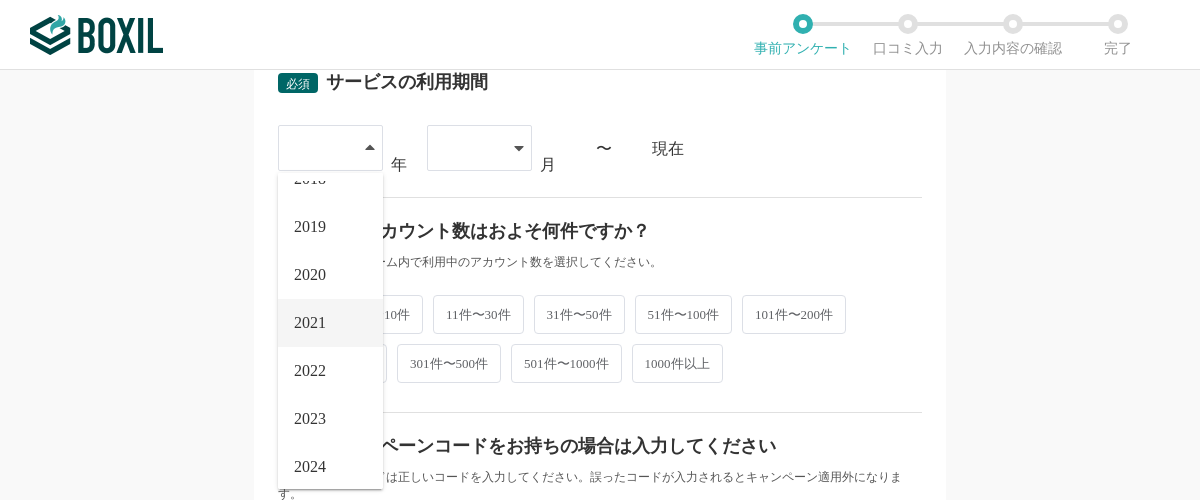 click on "2021" at bounding box center [310, 323] 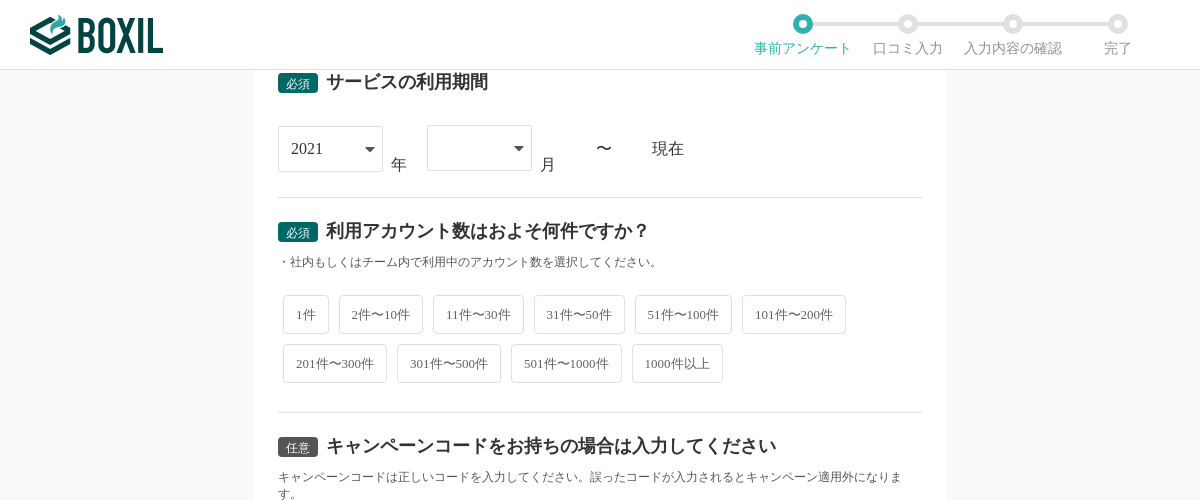 click on "必須 口コミを投稿するサービスを選択してください サイボウズ メールワイズ サイボウズ メールワイズ よく投稿されているサービス Sansan,KING OF TIME,Salesforce Sales Cloud,ジョブカン勤怠管理 必須 利用時の形態は何でしたか？ ・「個人利用」は「個人事業主」として利用した場合にのみ選択してください。 法人利用 個人利用 必須 導入当時のあなたの役割はなんでしたか？ ・他社に向けてサービス選定をされた方は「コンサルタント」を選択してください。 ・複数の役割に当てはまる場合は、①導入決裁者 ②導入推進者 ③システム管理者を優先して選択してください。 ユーザー システム管理者 導入推進者 導入決裁者 コンサルタント 必須 サービスの利用状況をご回答ください 利用中 現在は利用していない 必須 サービスの利用期間 [DATE] [DATE] [DATE] [DATE] [DATE] [DATE]" at bounding box center [600, 285] 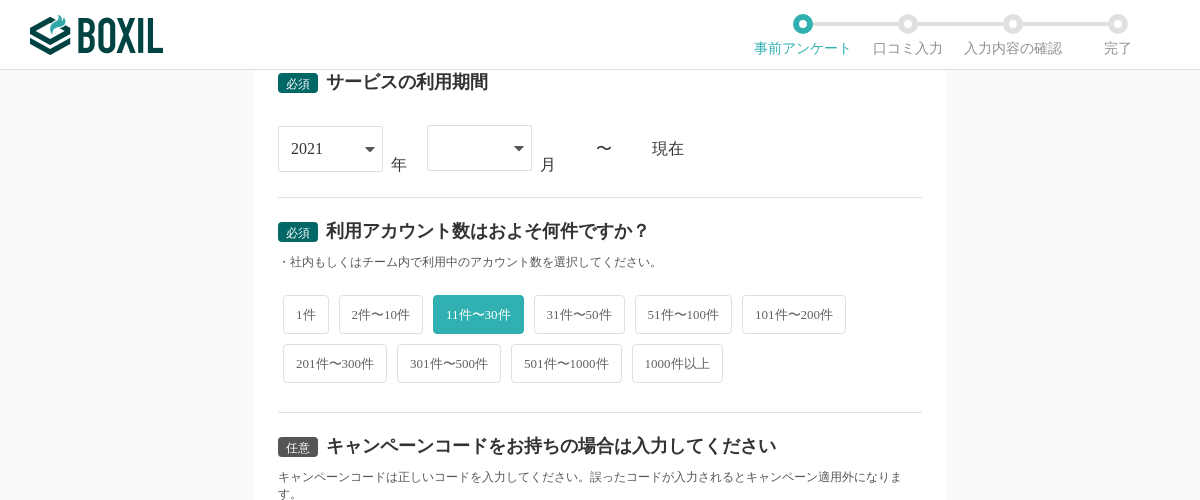 click at bounding box center [469, 148] 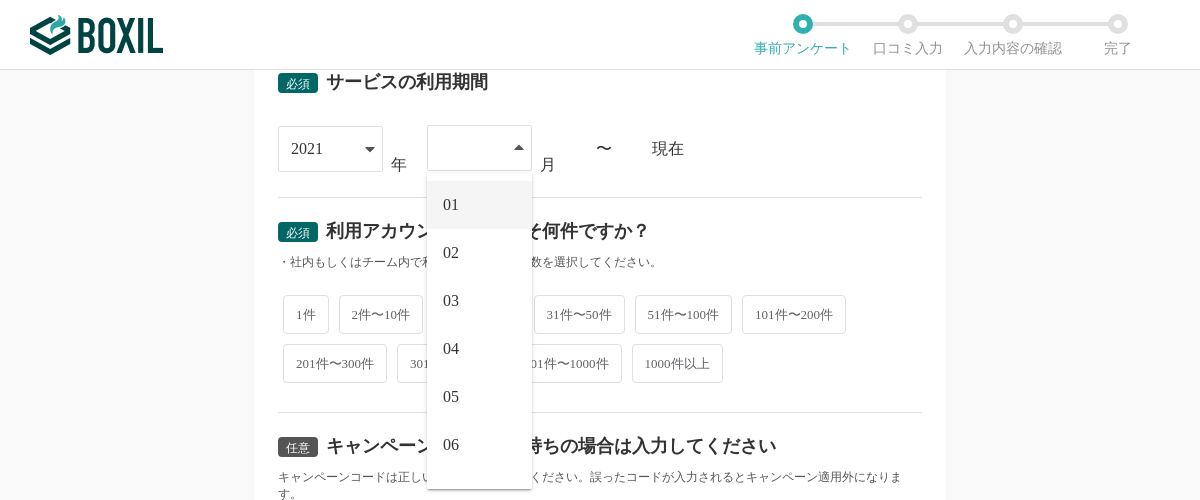 click on "01" at bounding box center (479, 205) 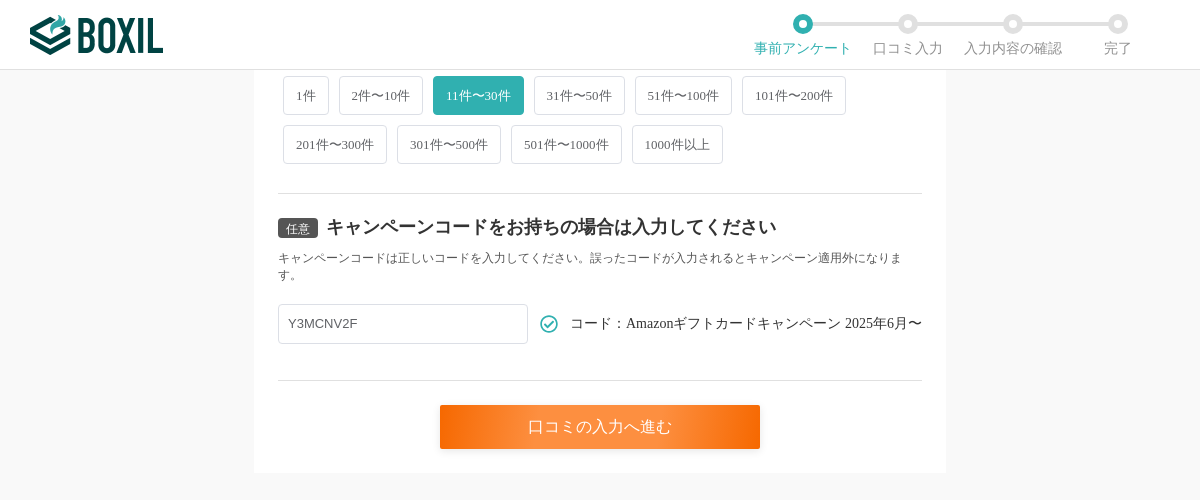 scroll, scrollTop: 1058, scrollLeft: 0, axis: vertical 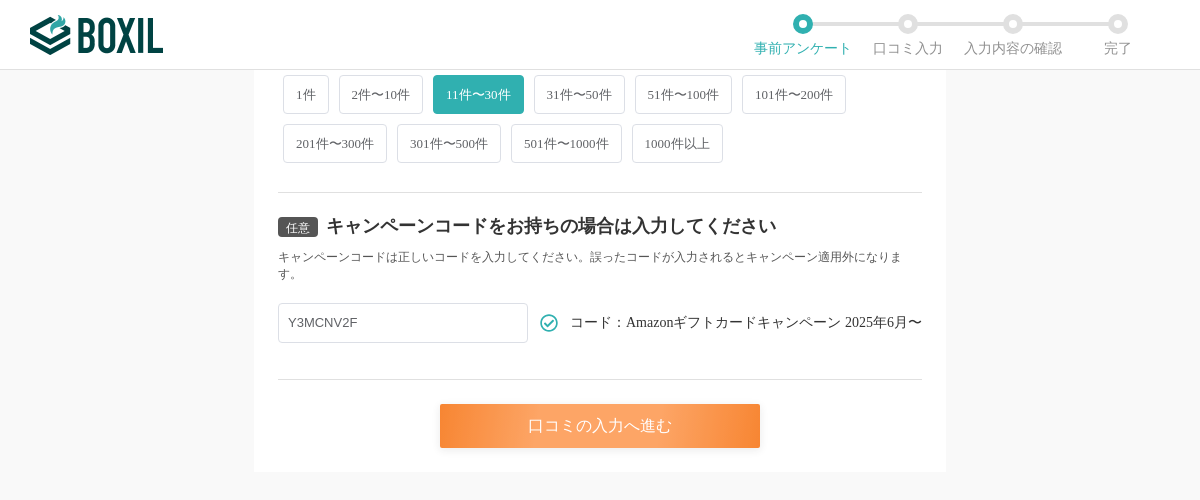 drag, startPoint x: 511, startPoint y: 387, endPoint x: 606, endPoint y: 305, distance: 125.49502 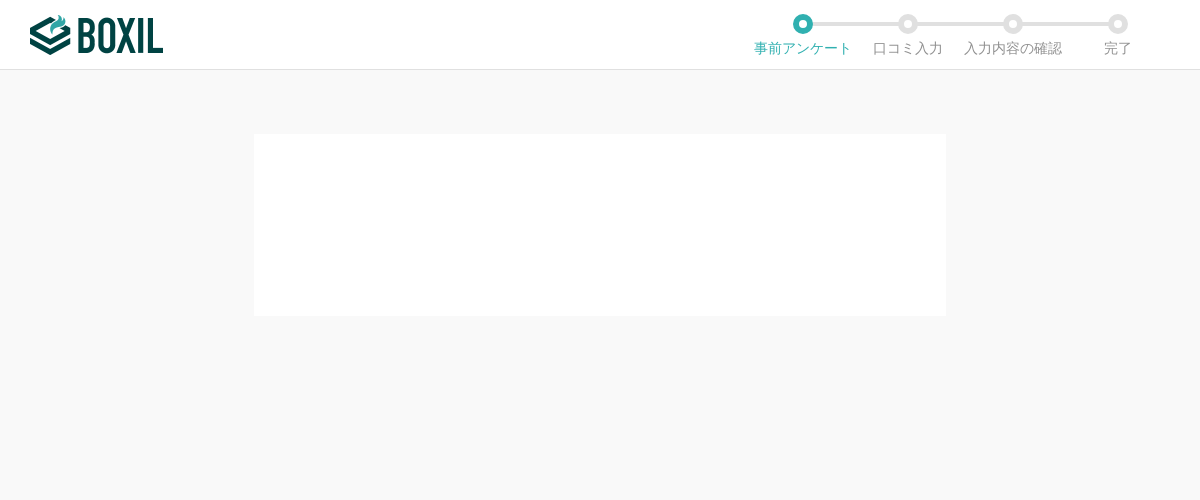 scroll, scrollTop: 0, scrollLeft: 0, axis: both 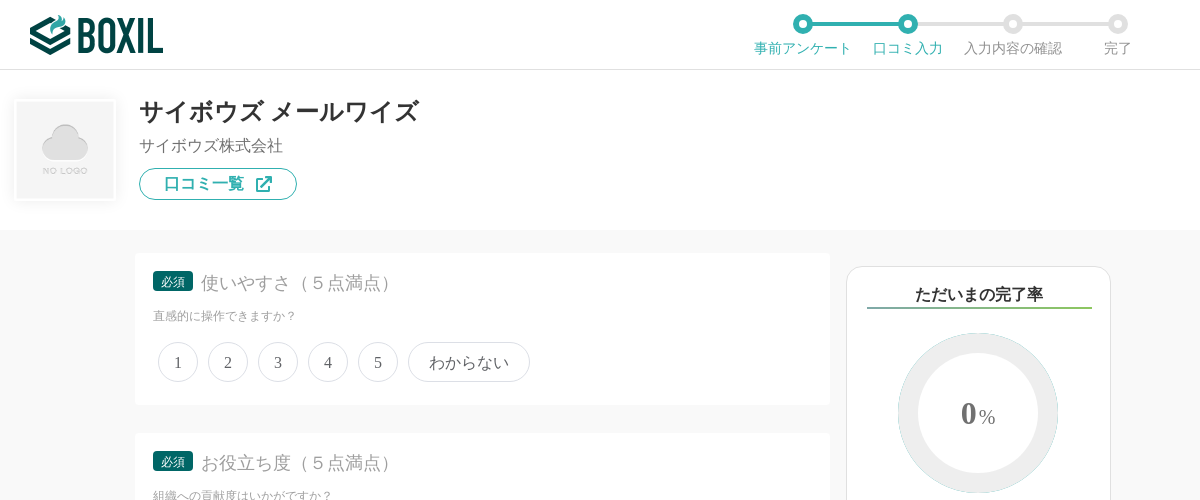 click on "他のサービス・ツールと連携していますか？ ※複数選択可 例：Slack、Salesforce 選択したサービス 未選択 必須 使いやすさ（５点満点） 直感的に操作できますか？ 1 2 3 4 5 わからない 必須 お役立ち度（５点満点） 組織への貢献度はいかがですか？ 1 2 3 4 5 わからない 必須 カスタマイズ性（５点満点） さまざまな要件に柔軟に対応できるサービスですか？ 1 2 3 4 5 わからない 必須 機能満足度（５点満点） 導入目的に見合った機能を備えていますか？ 1 2 3 4 5 わからない 必須 サービスの安定性（５点満点） サービスの提供は常に安定が保たれていますか？メンテナンスの頻度やタイミングは適切と感じますか？ 1 2 3 4 5 わからない 必須 使用環境（OS） このサービスを利用しているOSをすべて選択してください Mac Windows iOS Android その他 必須 Chrome Internet Explorer 1 2" at bounding box center (415, 365) 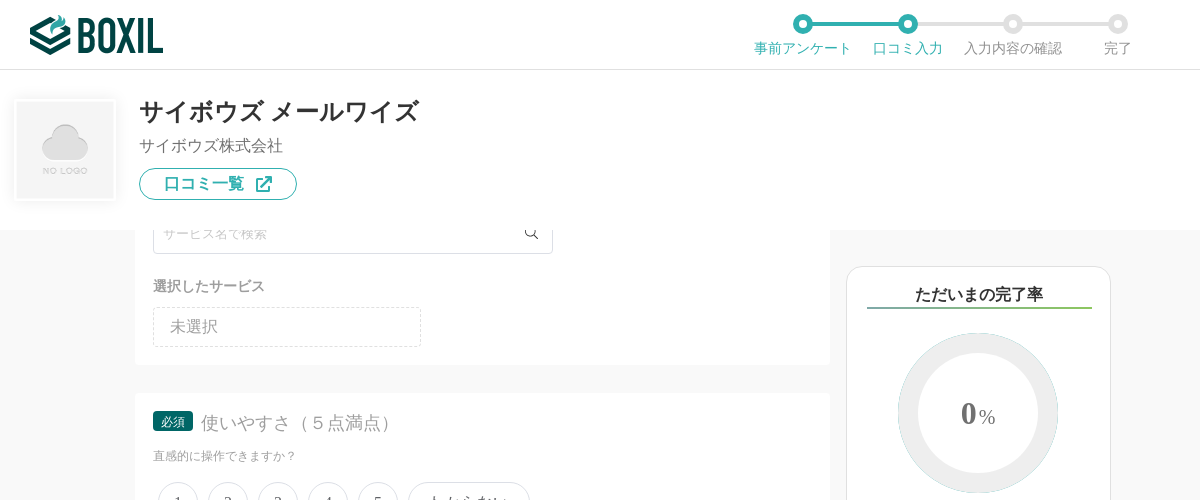 scroll, scrollTop: 0, scrollLeft: 0, axis: both 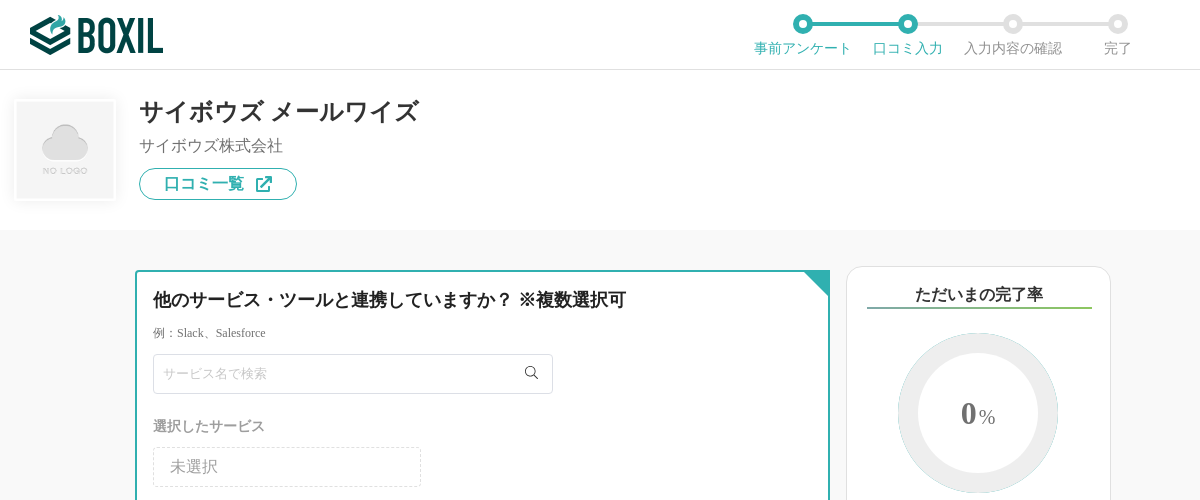 click at bounding box center [353, 374] 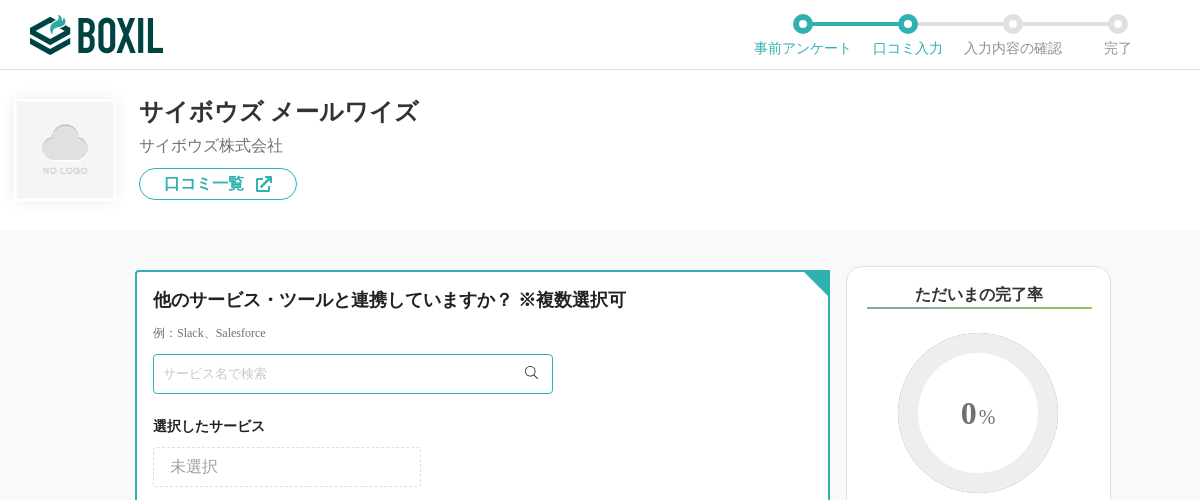paste on "サイボウズ" 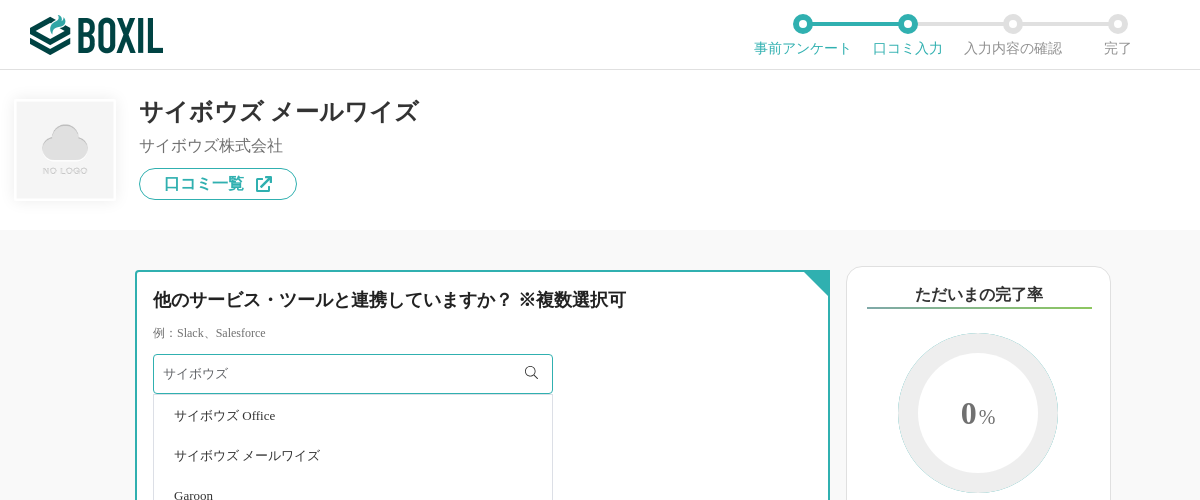 type on "サイボウズ" 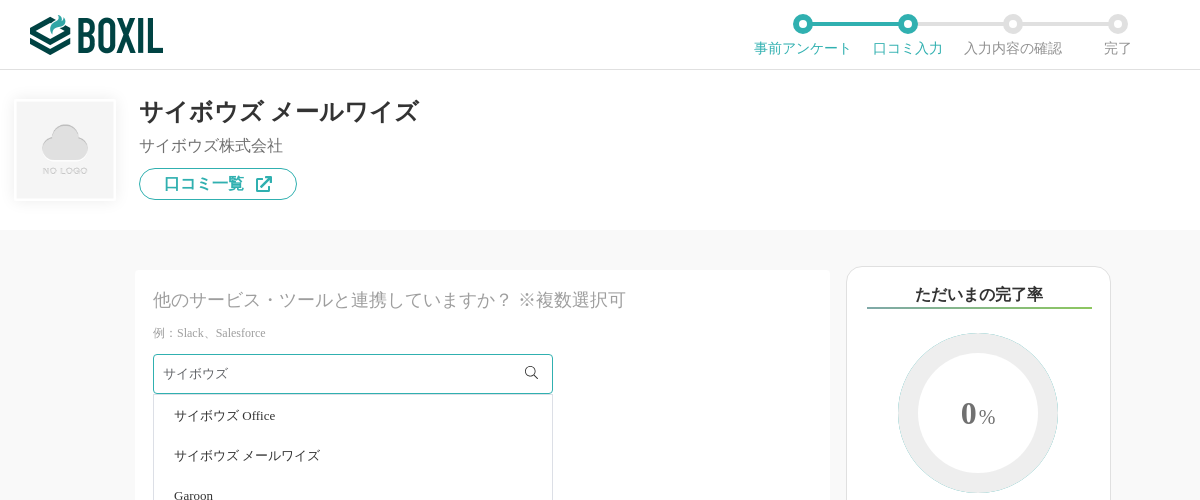 click on "サイボウズ Office" at bounding box center (353, 415) 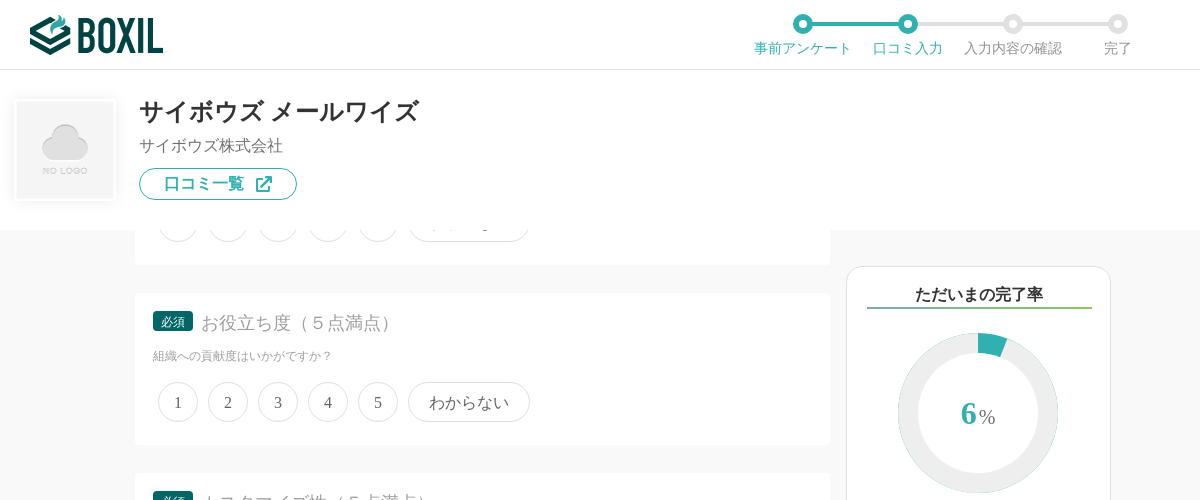 scroll, scrollTop: 280, scrollLeft: 0, axis: vertical 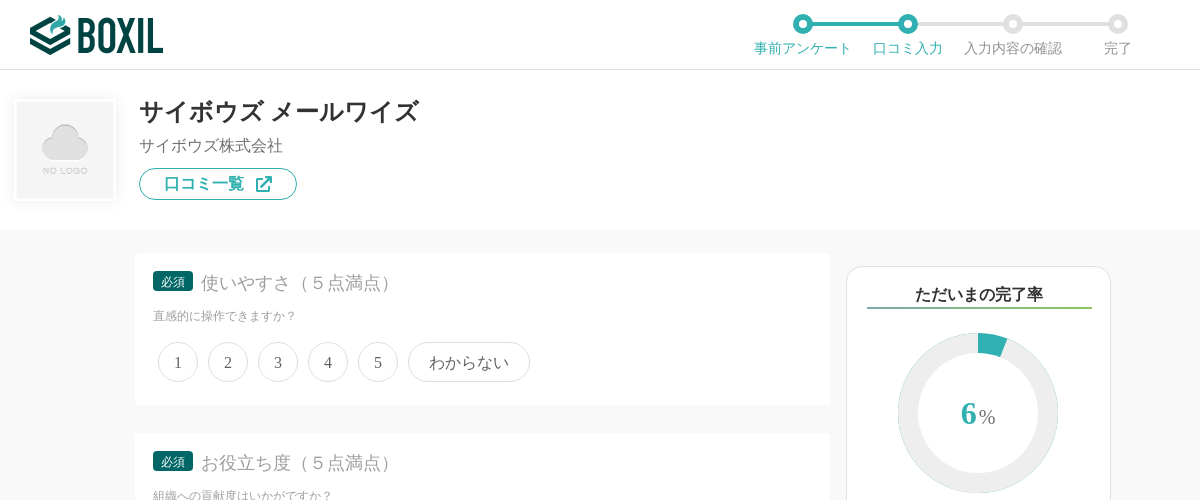 click on "4" at bounding box center (328, 362) 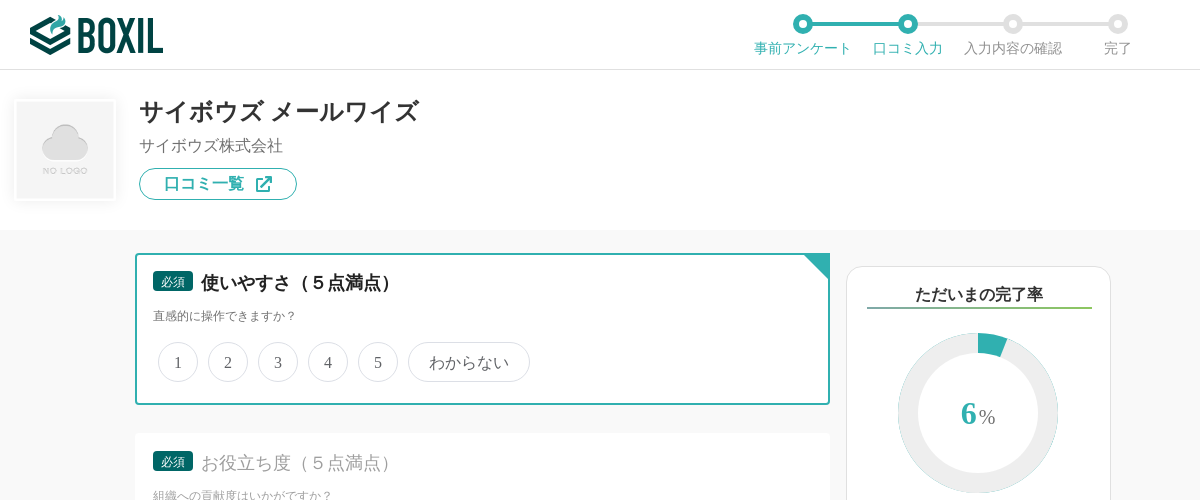 radio on "true" 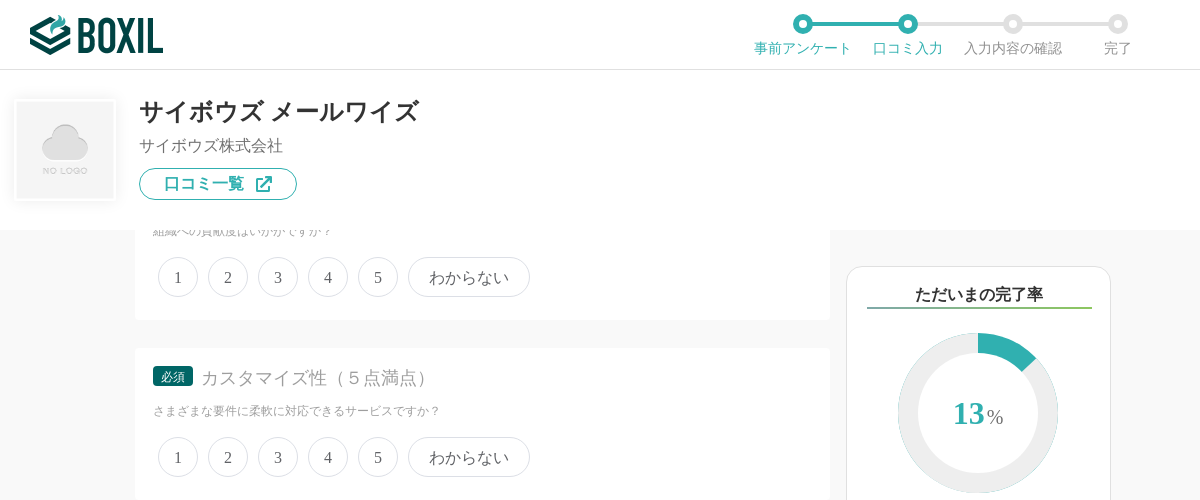 scroll, scrollTop: 560, scrollLeft: 0, axis: vertical 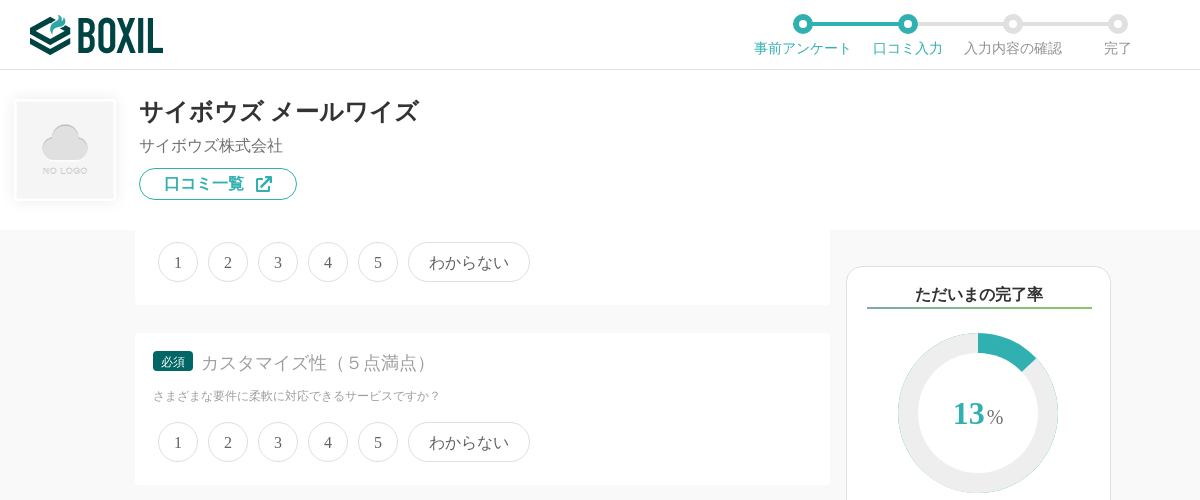 click on "5" at bounding box center (378, 262) 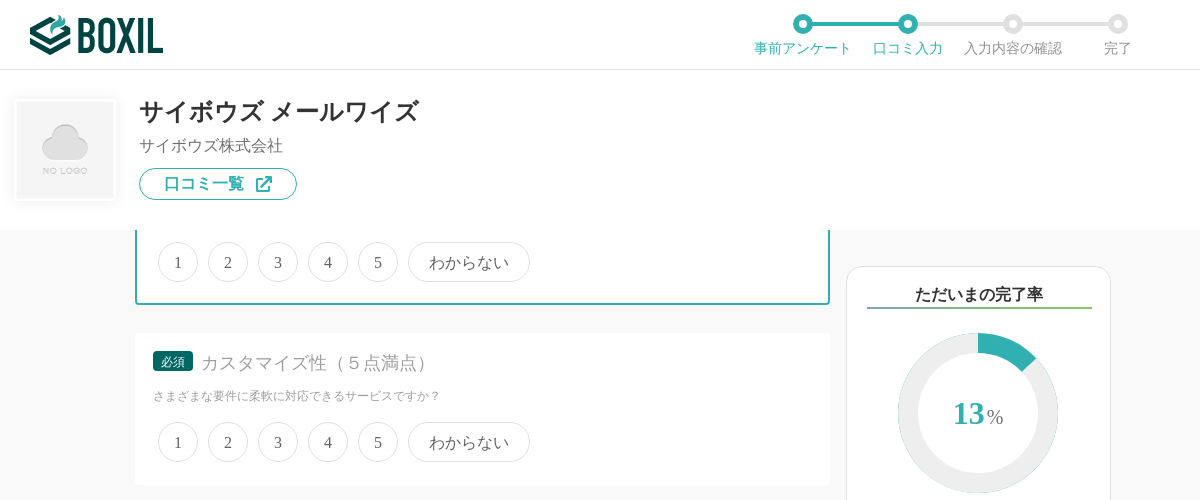 radio on "true" 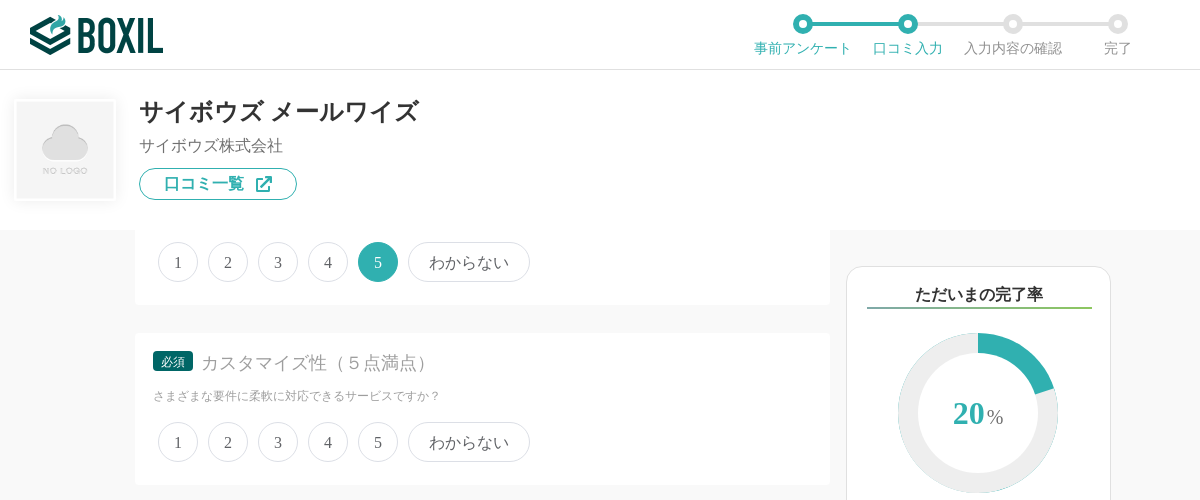click on "4" at bounding box center [328, 442] 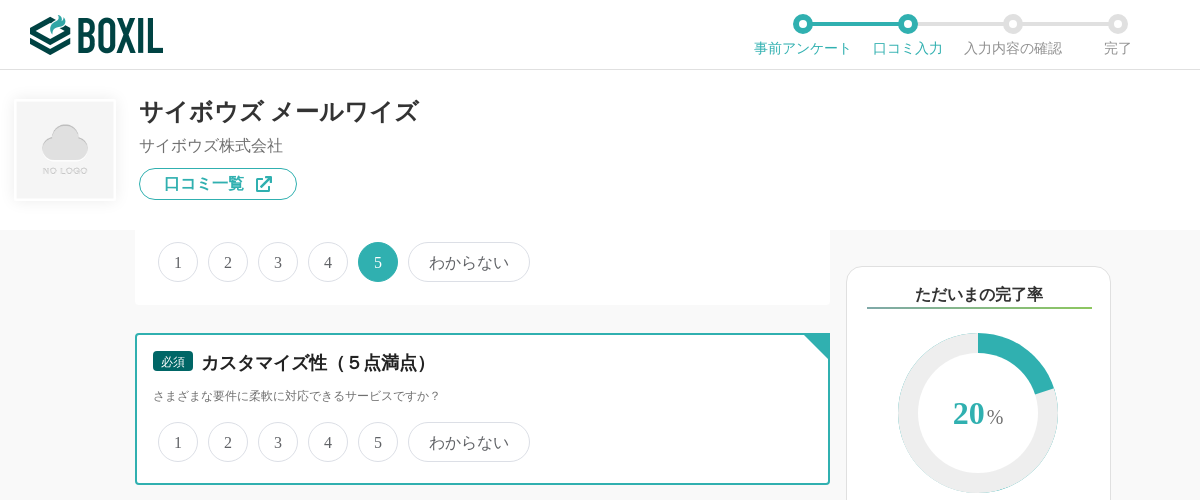 radio on "true" 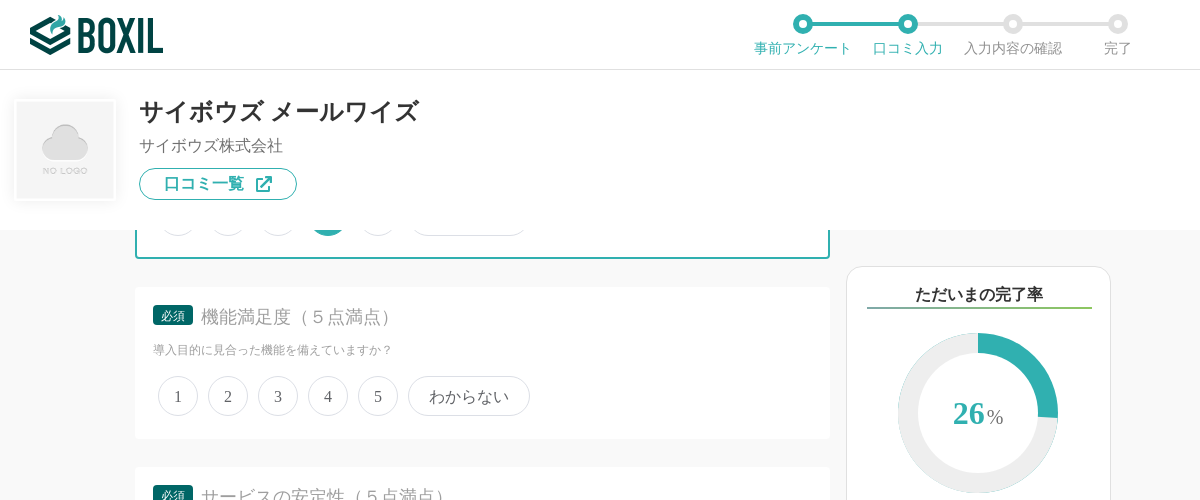scroll, scrollTop: 840, scrollLeft: 0, axis: vertical 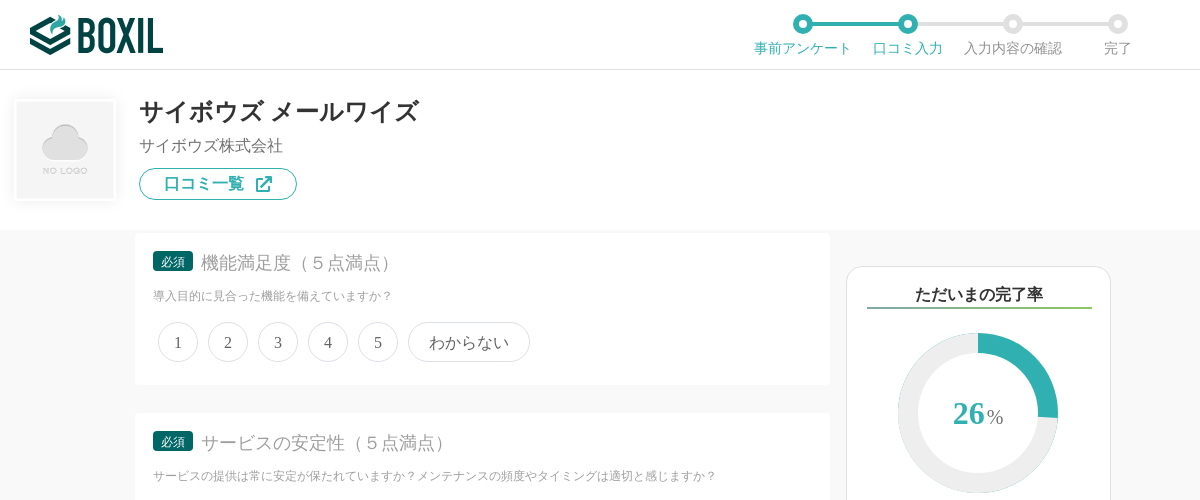 click on "4" at bounding box center (328, 342) 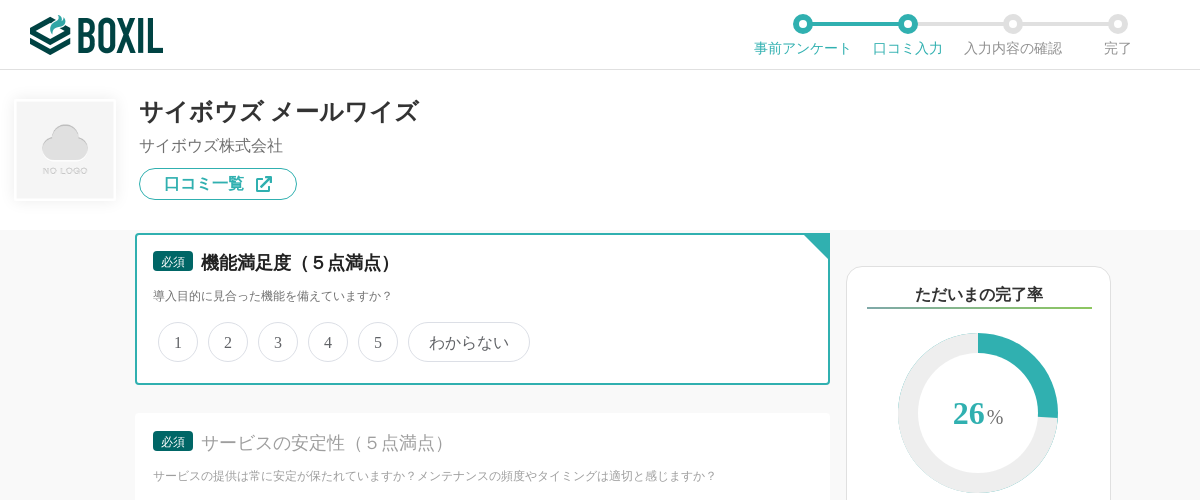 radio on "true" 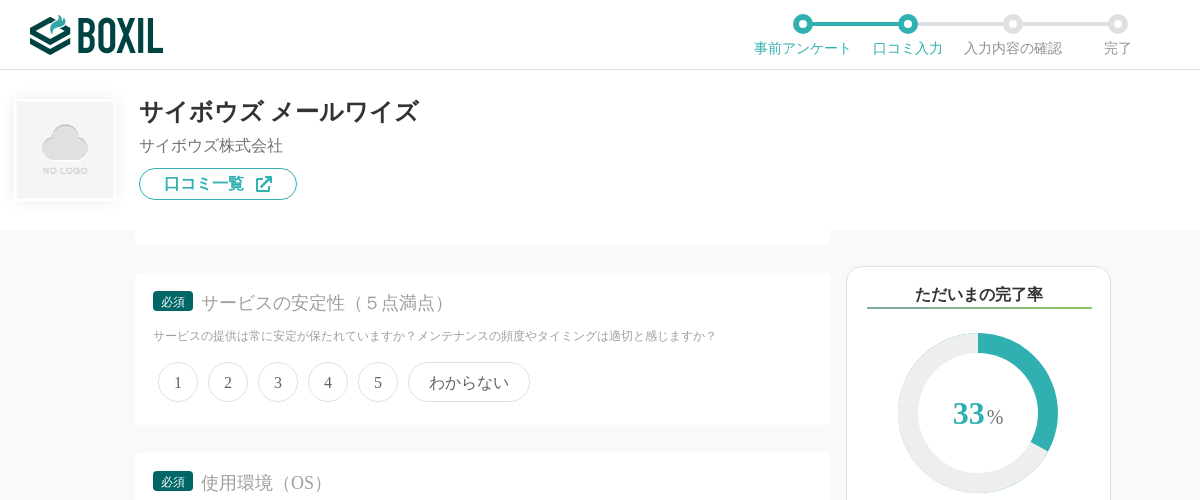 click on "5" at bounding box center [378, 382] 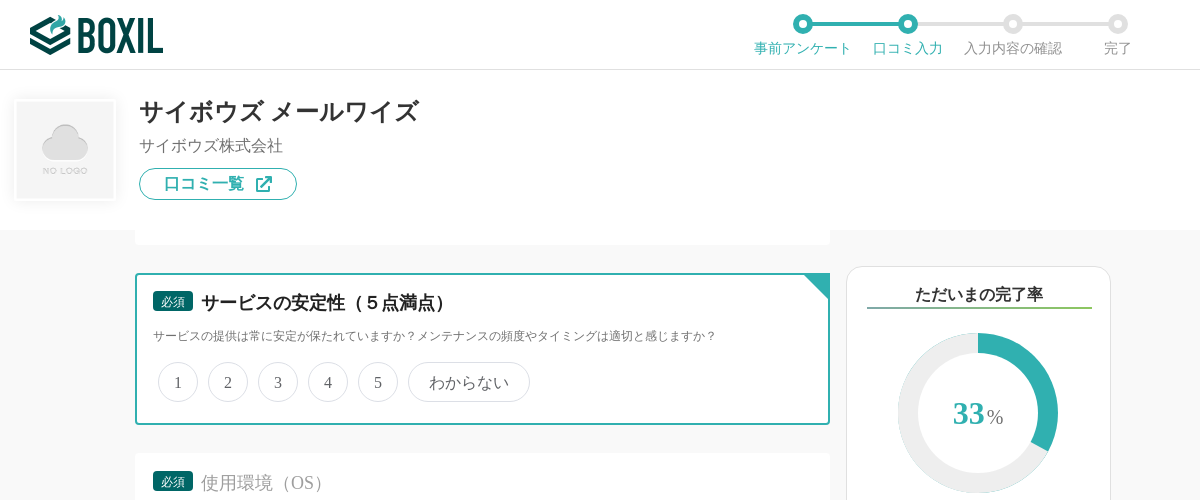 radio on "true" 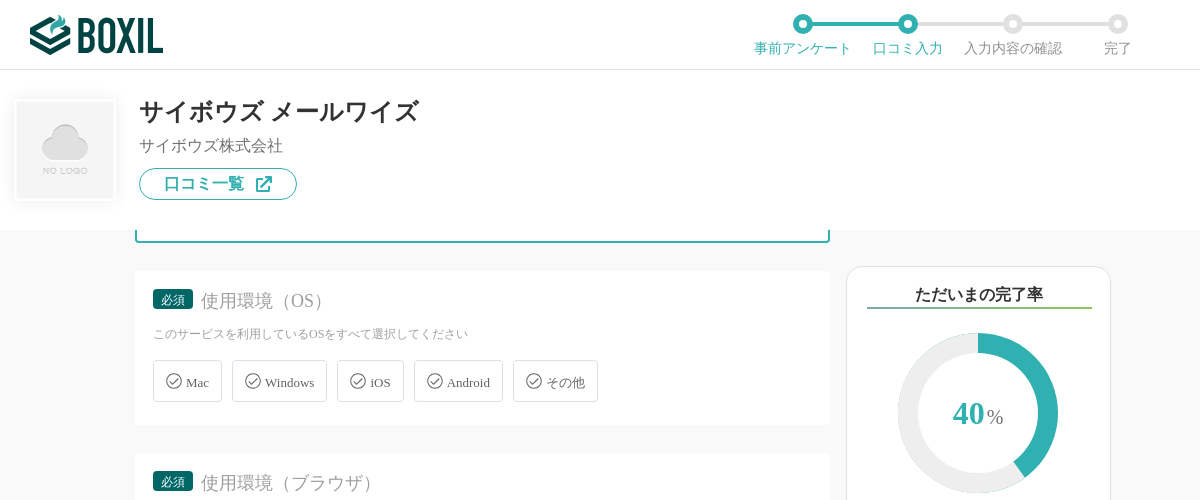 scroll, scrollTop: 1260, scrollLeft: 0, axis: vertical 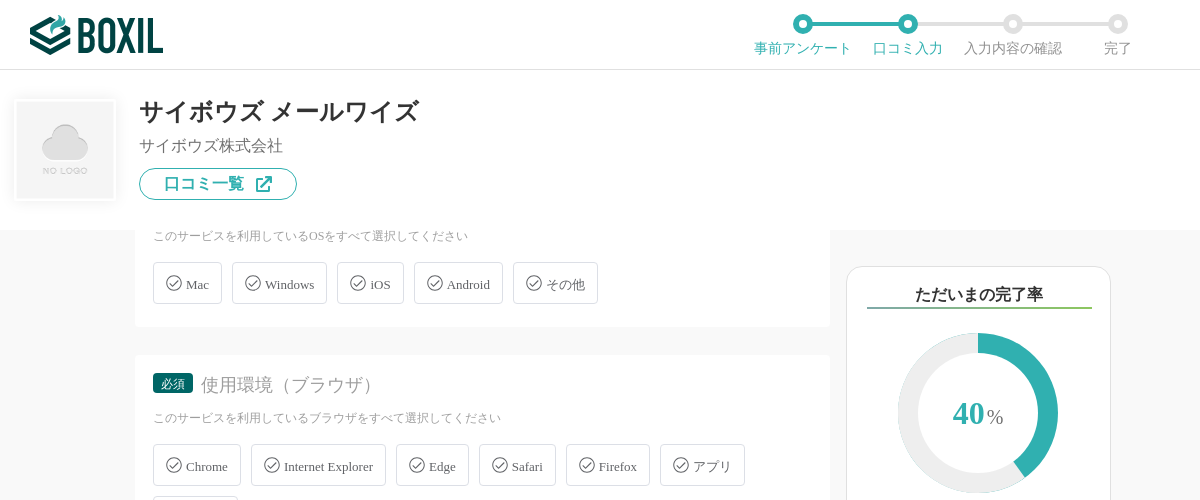 click on "Windows" at bounding box center (289, 284) 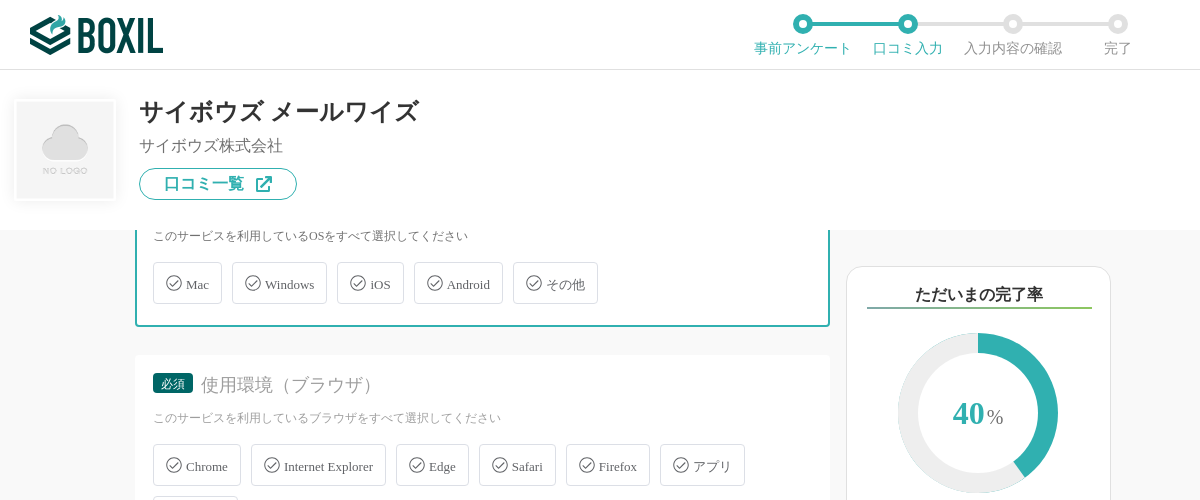 checkbox on "true" 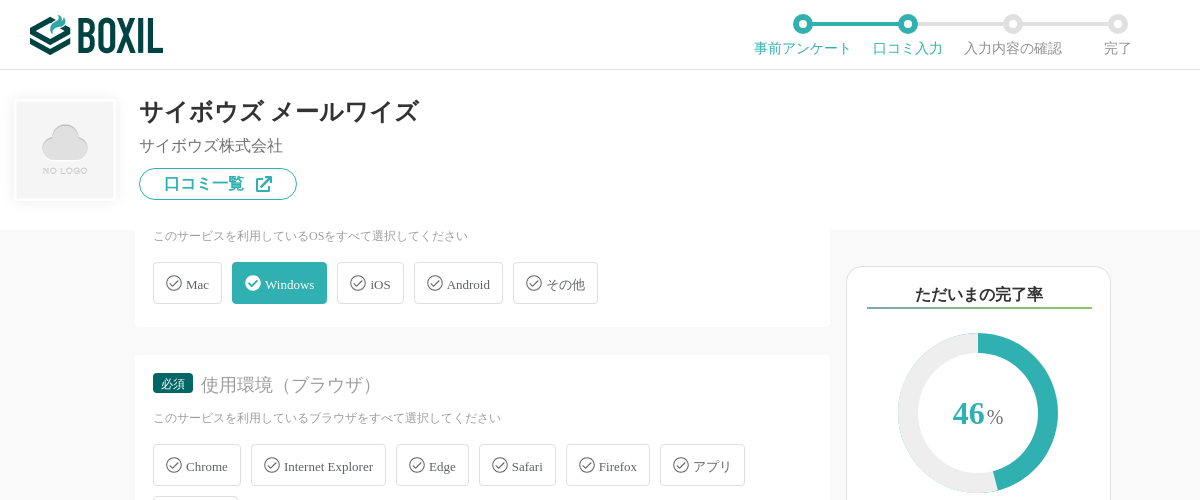 click on "Chrome" at bounding box center (207, 466) 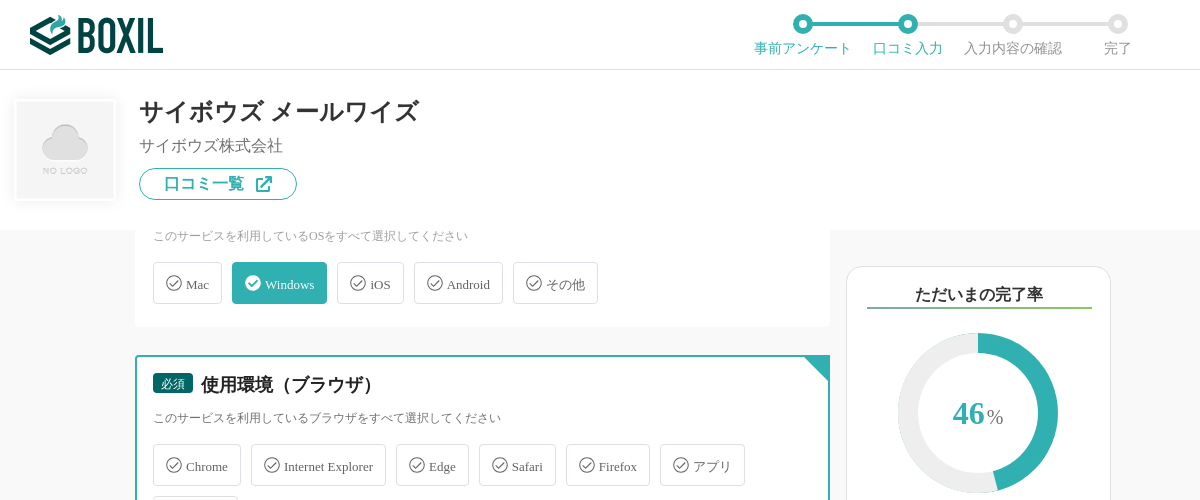 click on "Chrome" at bounding box center (163, 453) 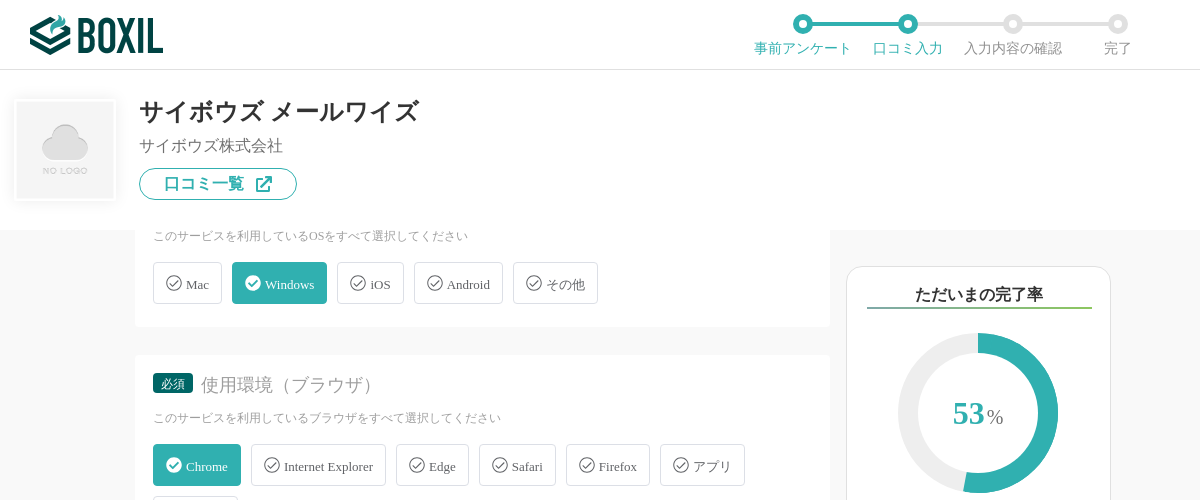 click on "アプリ" at bounding box center [702, 465] 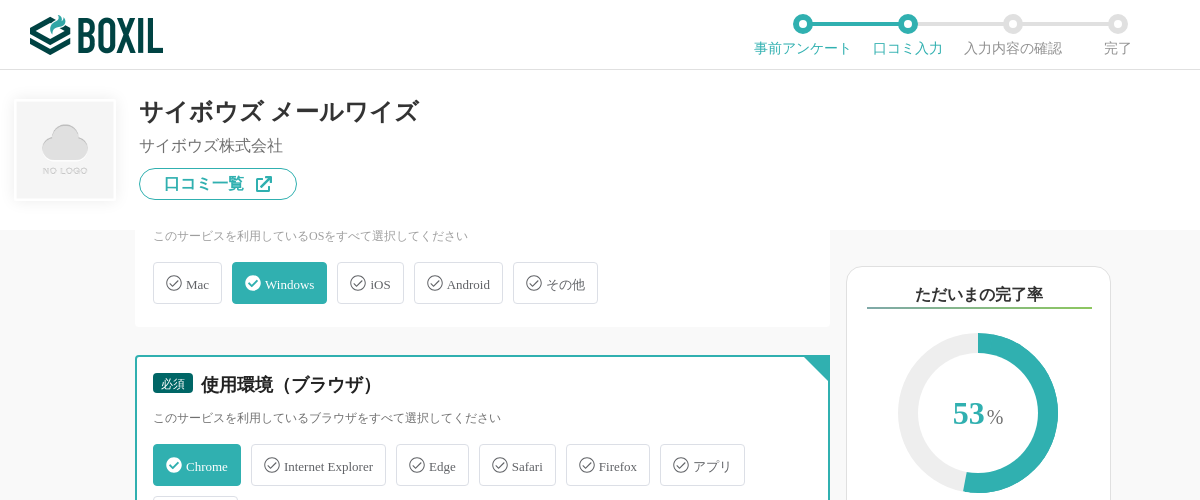 click on "アプリ" at bounding box center (670, 453) 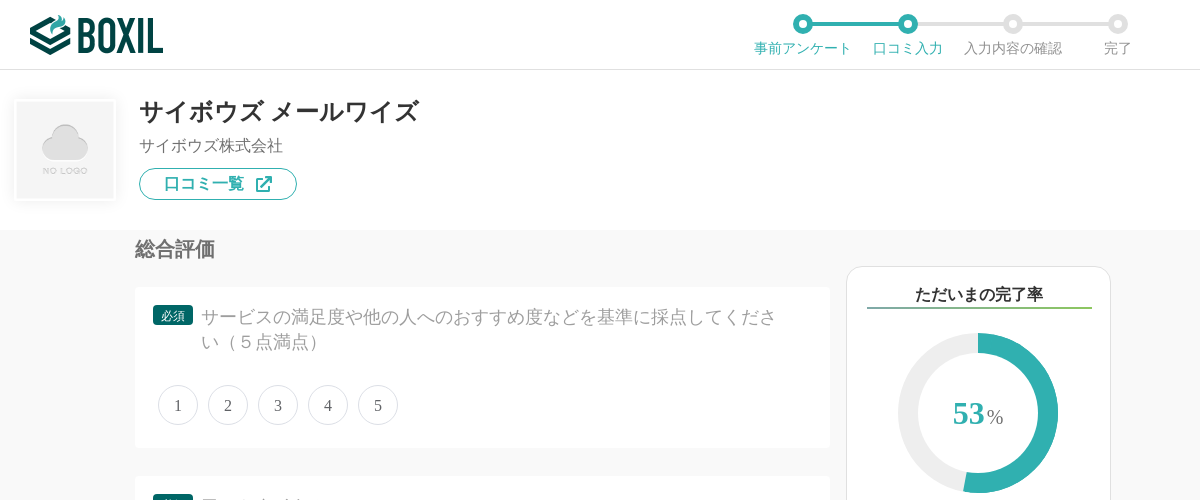 scroll, scrollTop: 1680, scrollLeft: 0, axis: vertical 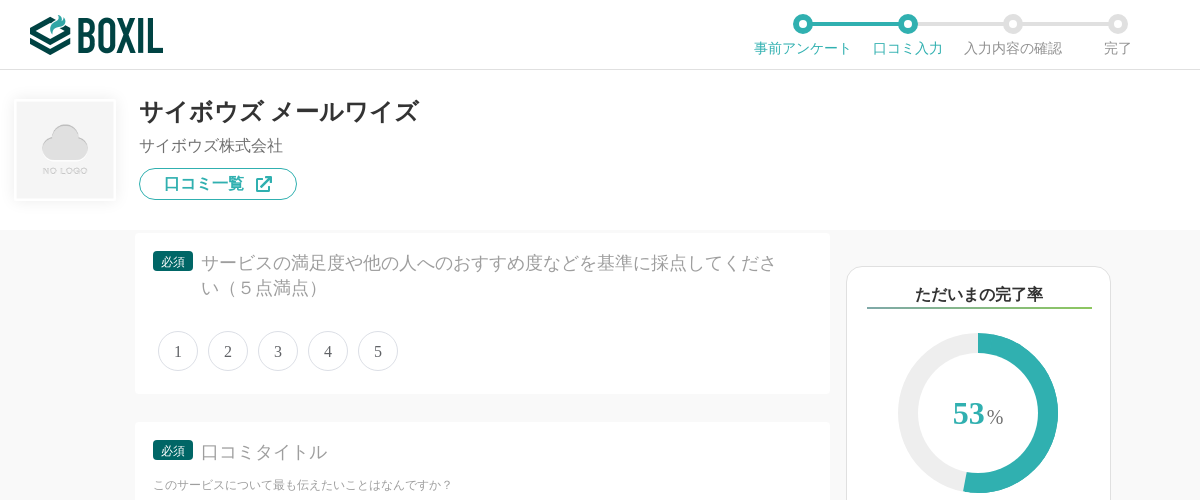 click on "4" at bounding box center [328, 351] 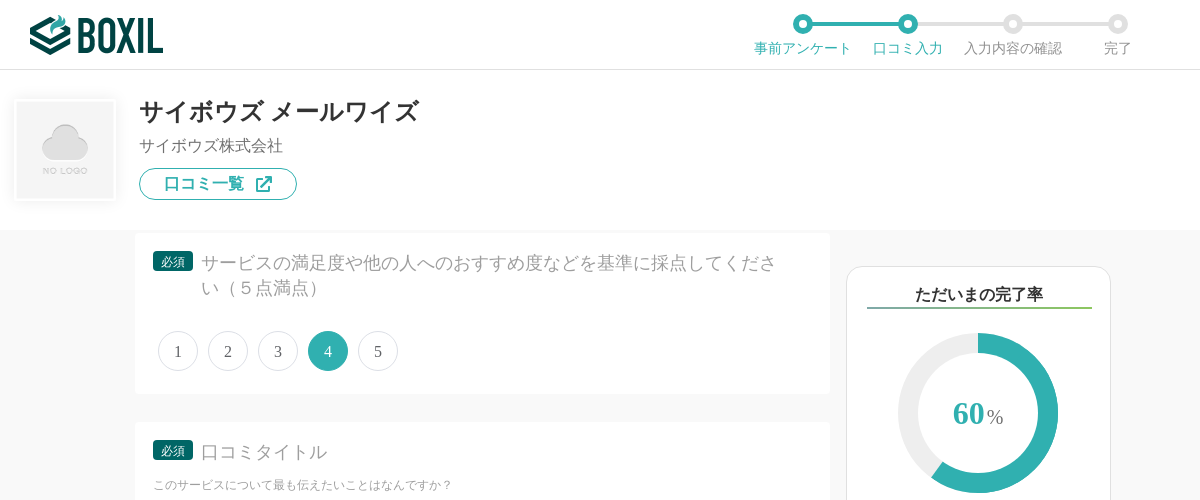 drag, startPoint x: 52, startPoint y: 365, endPoint x: 71, endPoint y: 334, distance: 36.359318 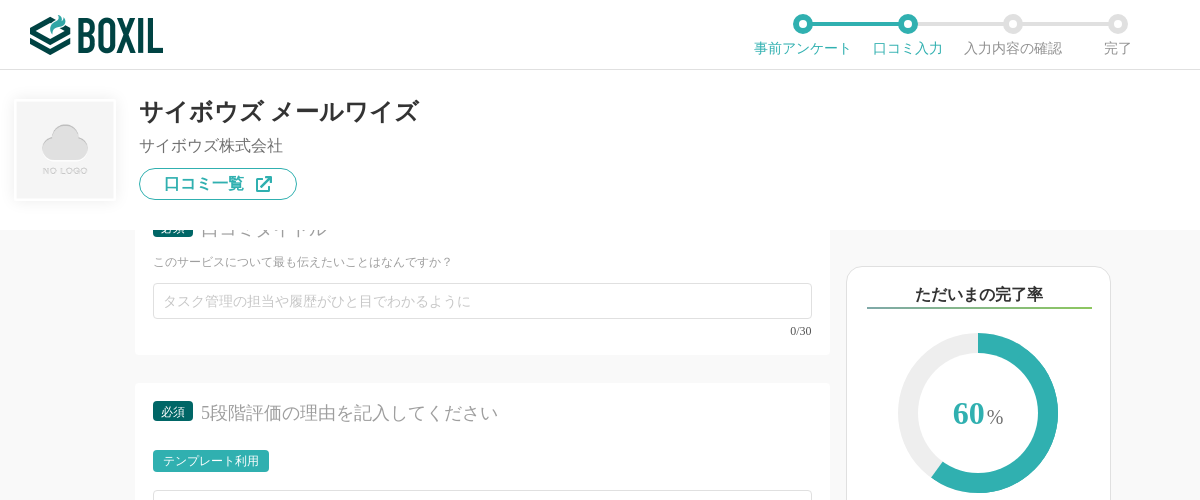 scroll, scrollTop: 1960, scrollLeft: 0, axis: vertical 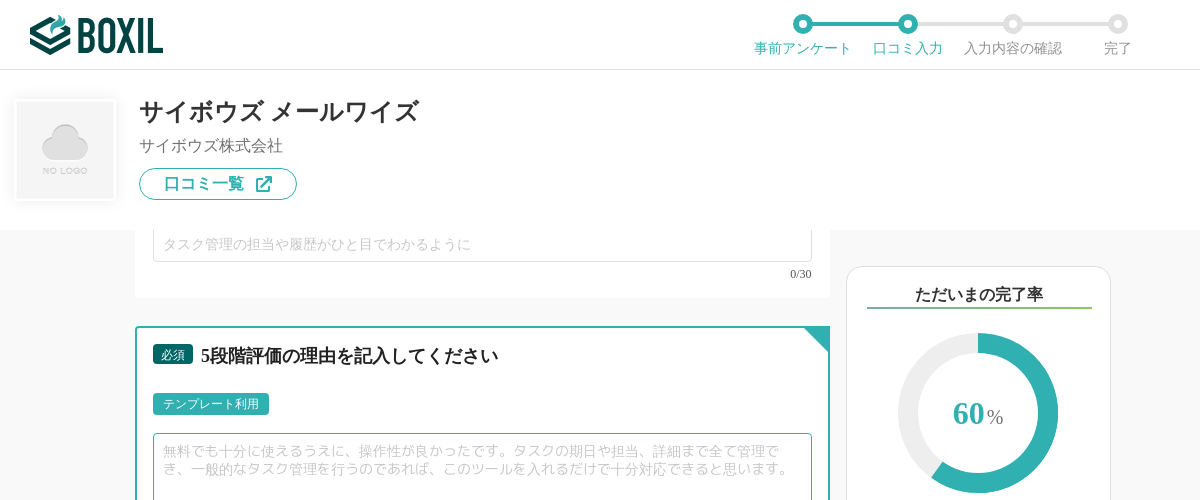 click at bounding box center [482, 497] 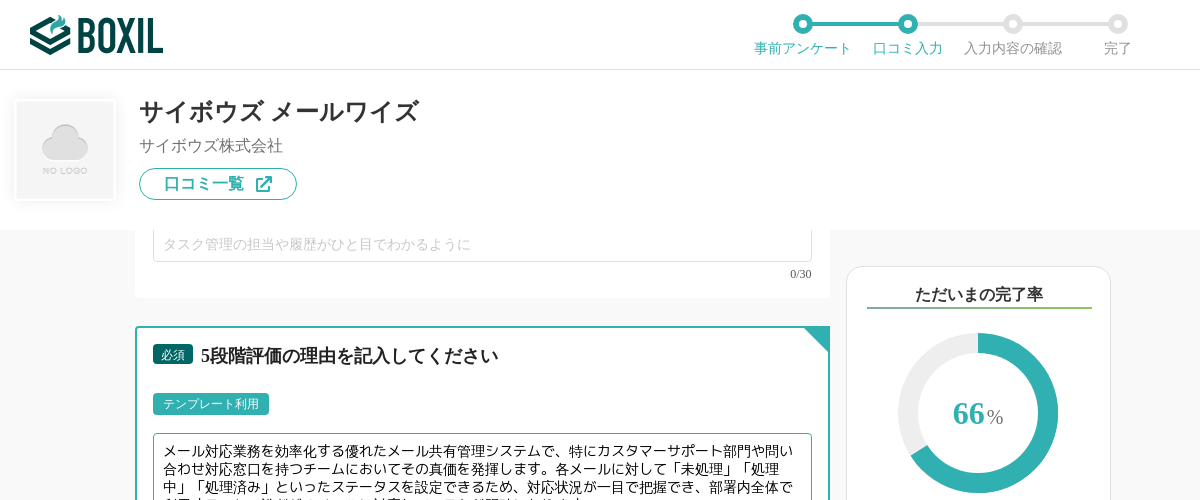 scroll, scrollTop: 1972, scrollLeft: 0, axis: vertical 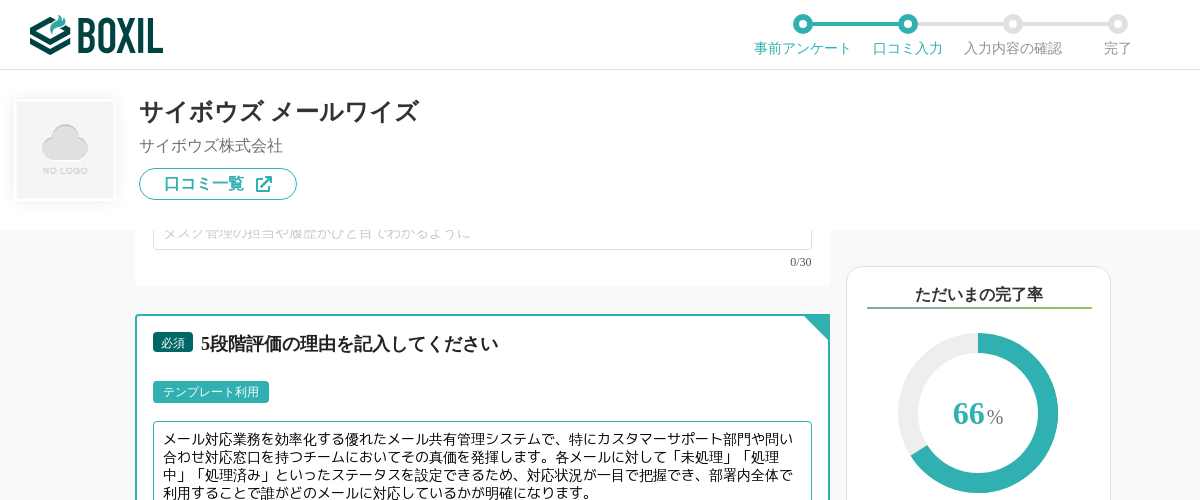 click on "メール対応業務を効率化する優れたメール共有管理システムで、特にカスタマーサポート部門や問い合わせ対応窓口を持つチームにおいてその真価を発揮します。各メールに対して「未処理」「処理中」「処理済み」といったステータスを設定できるため、対応状況が一目で把握でき、部署内全体で利用することで誰がどのメールに対応しているかが明確になります。" at bounding box center [482, 485] 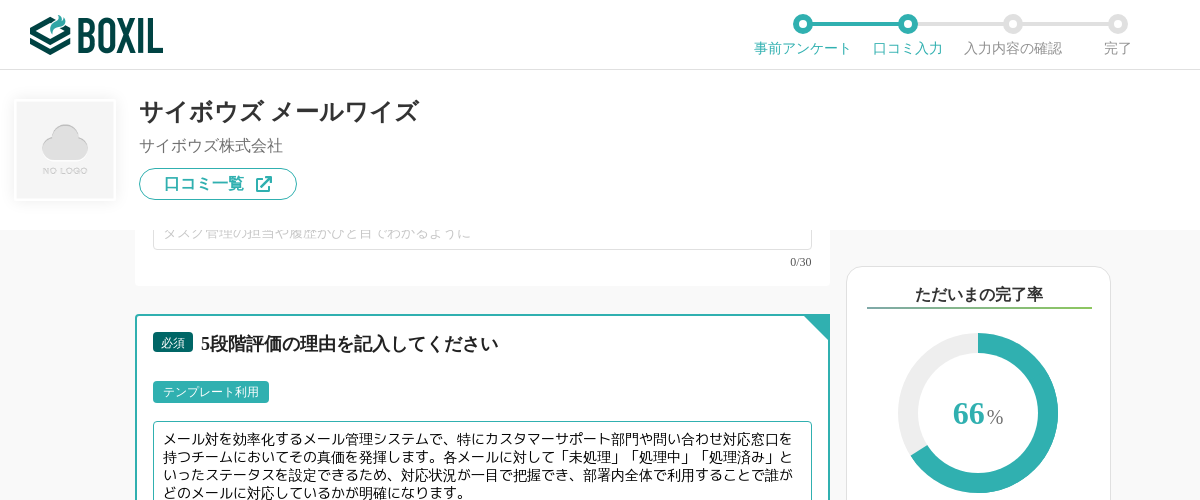 click on "メール対を効率化するメール管理システムで、特にカスタマーサポート部門や問い合わせ対応窓口を持つチームにおいてその真価を発揮します。各メールに対して「未処理」「処理中」「処理済み」といったステータスを設定できるため、対応状況が一目で把握でき、部署内全体で利用することで誰がどのメールに対応しているかが明確になります。" at bounding box center (482, 485) 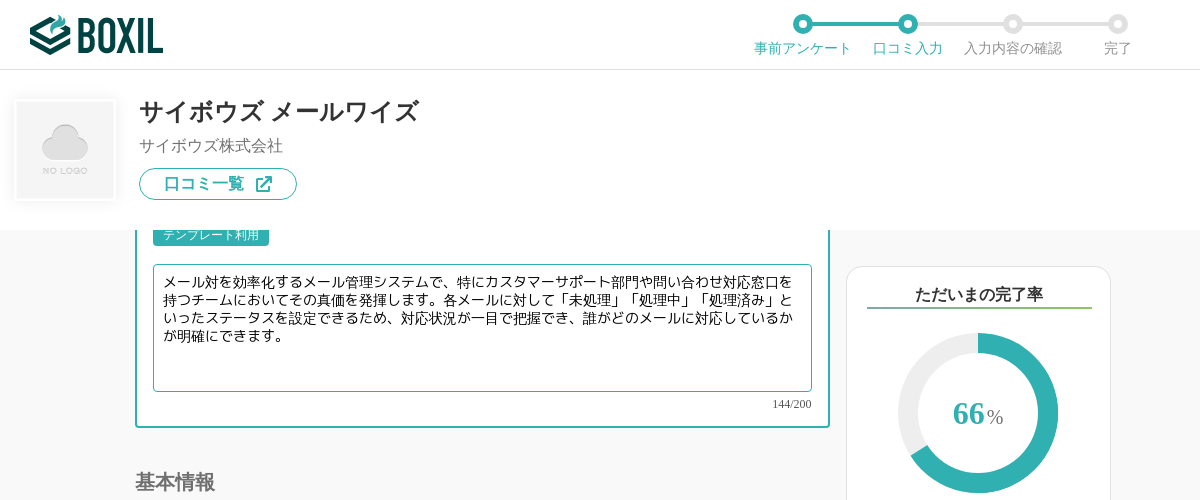 scroll, scrollTop: 2253, scrollLeft: 0, axis: vertical 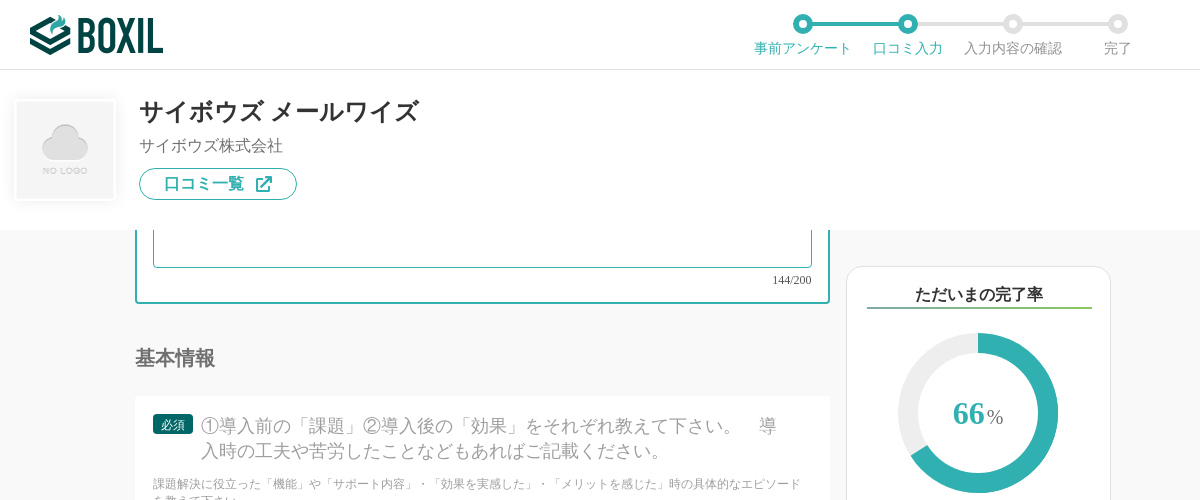 type on "メール対を効率化するメール管理システムで、特にカスタマーサポート部門や問い合わせ対応窓口を持つチームにおいてその真価を発揮します。各メールに対して「未処理」「処理中」「処理済み」といったステータスを設定できるため、対応状況が一目で把握でき、誰がどのメールに対応しているかが明確にできます。" 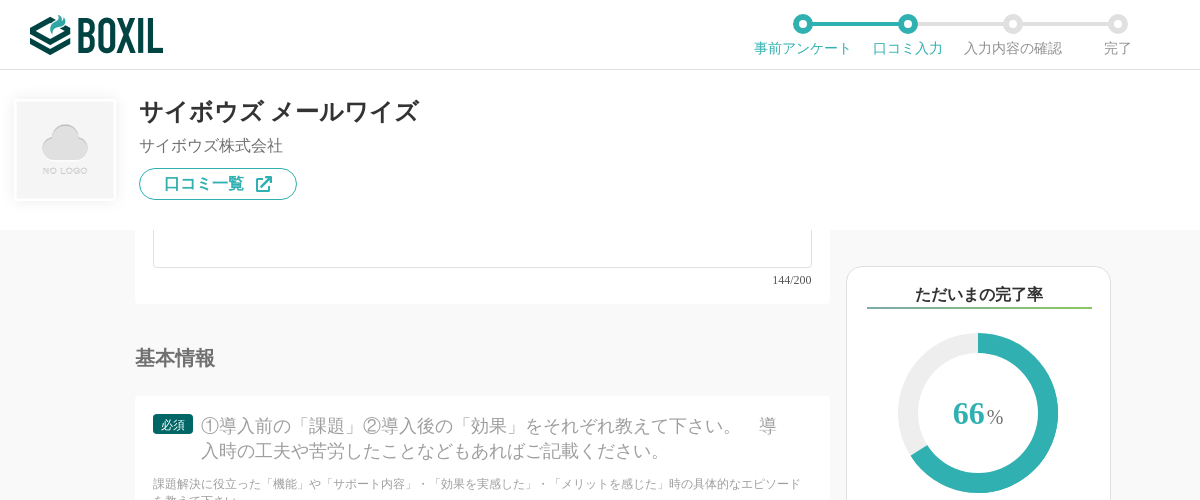 click on "サイボウズ メールワイズ サイボウズ株式会社 口コミ一覧" at bounding box center [600, 150] 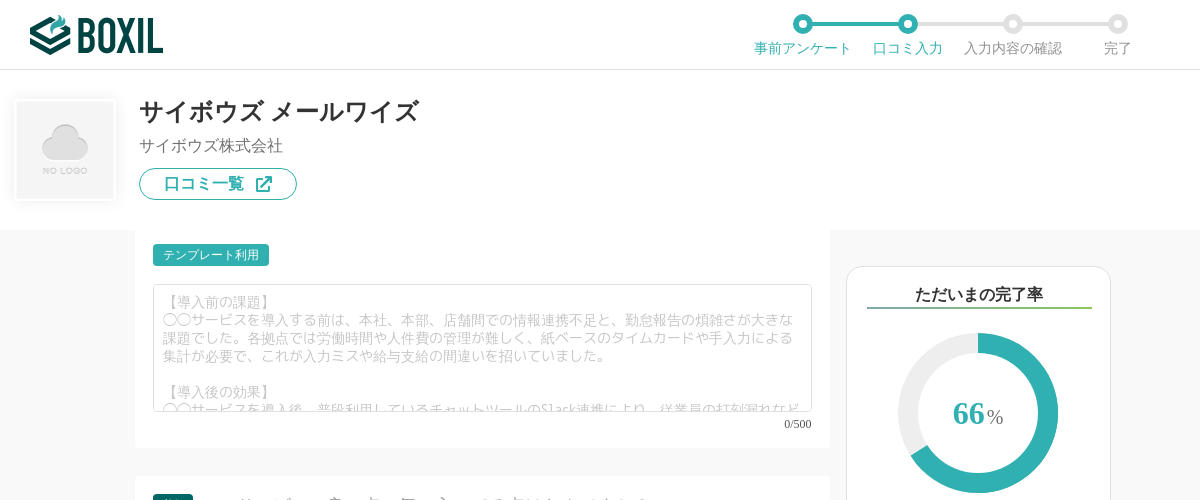 scroll, scrollTop: 2533, scrollLeft: 0, axis: vertical 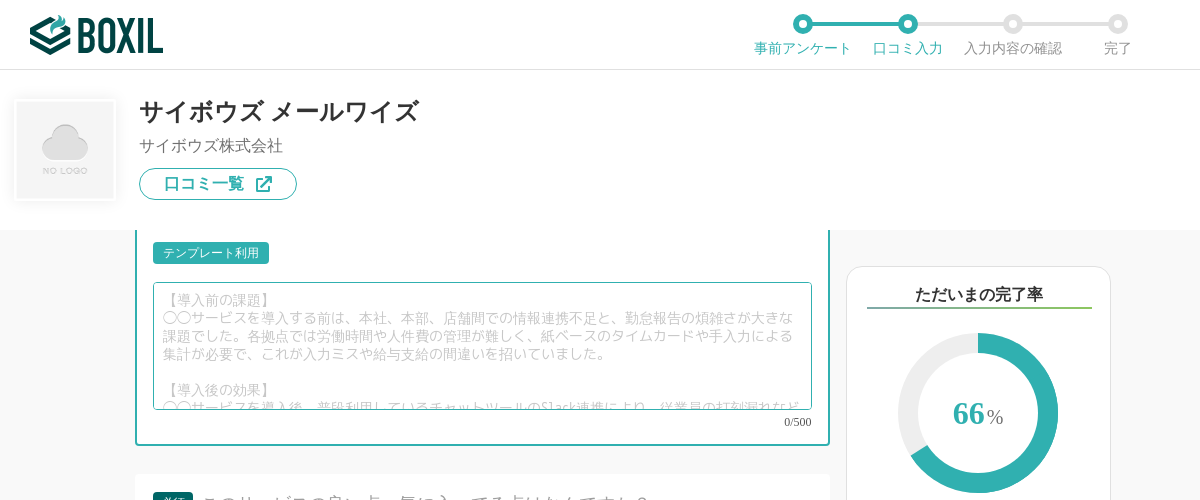 click at bounding box center [482, 346] 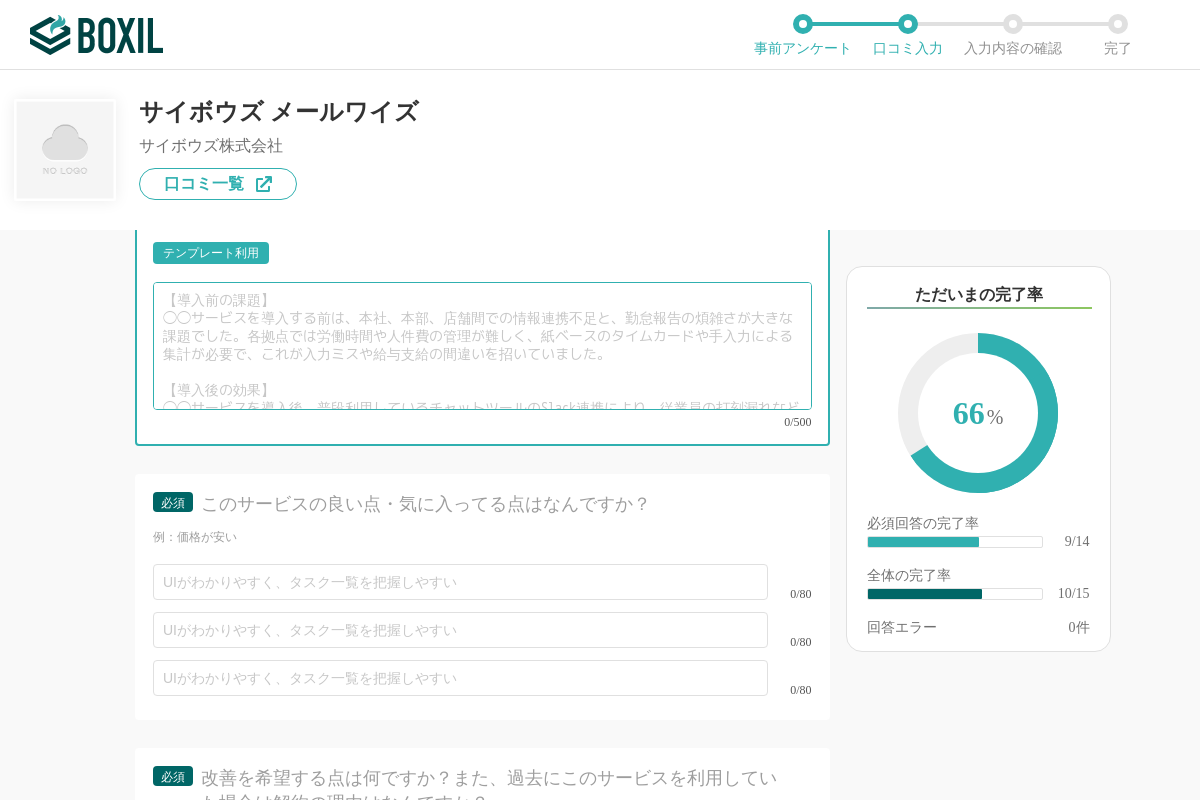 click at bounding box center [482, 346] 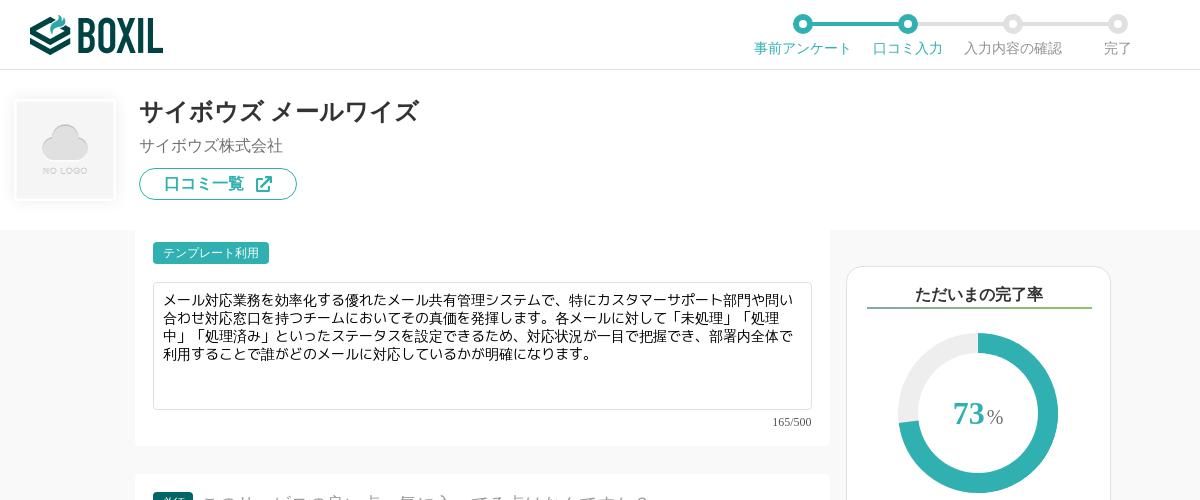 click on "必須 ①導入前の「課題」②導入後の「効果」をそれぞれ教えて下さい。　導入時の工夫や苦労したことなどもあればご記載ください。 課題解決に役立った「機能」や「サポート内容」・「効果を実感した」・「メリットを感じた」時の具体的なエピソードを教えて下さい。 テンプレート利用 ፠テンプレート文言が変更されてない箇所がある、または使用できないテキスト（記号）が含まれています。 165/500" at bounding box center (482, -2138) 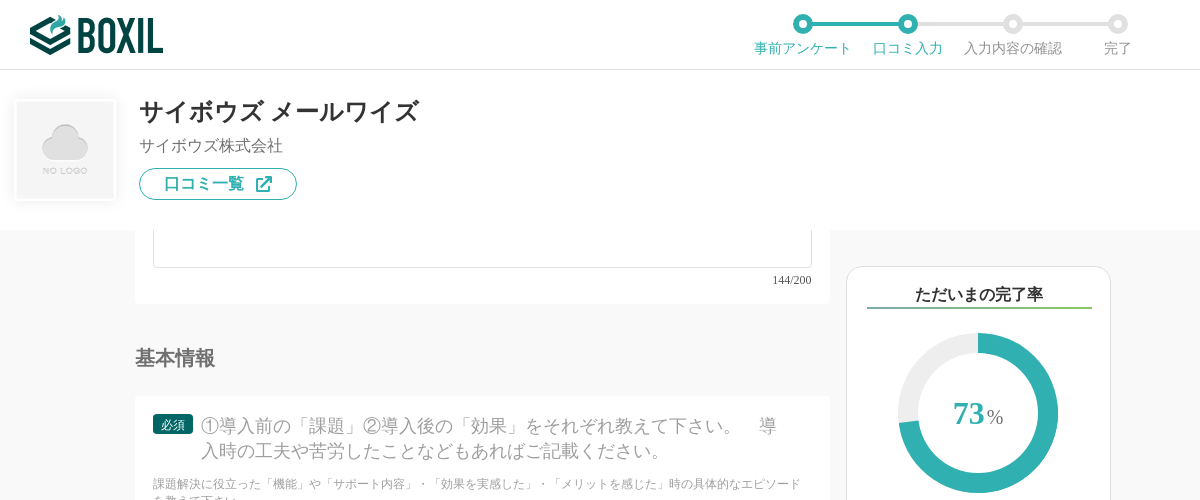 scroll, scrollTop: 2393, scrollLeft: 0, axis: vertical 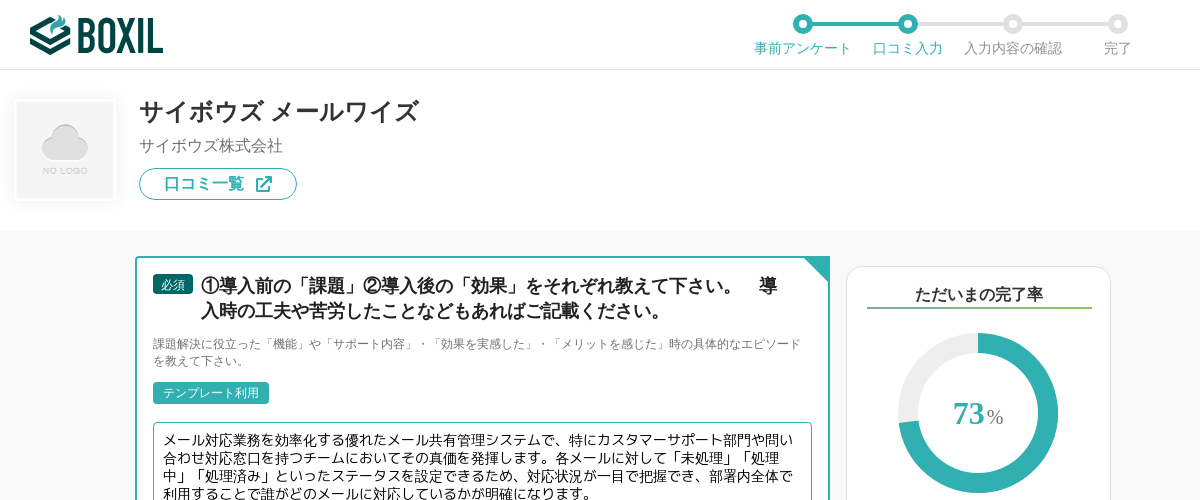click on "メール対応業務を効率化する優れたメール共有管理システムで、特にカスタマーサポート部門や問い合わせ対応窓口を持つチームにおいてその真価を発揮します。各メールに対して「未処理」「処理中」「処理済み」といったステータスを設定できるため、対応状況が一目で把握でき、部署内全体で利用することで誰がどのメールに対応しているかが明確になります。" at bounding box center (482, 486) 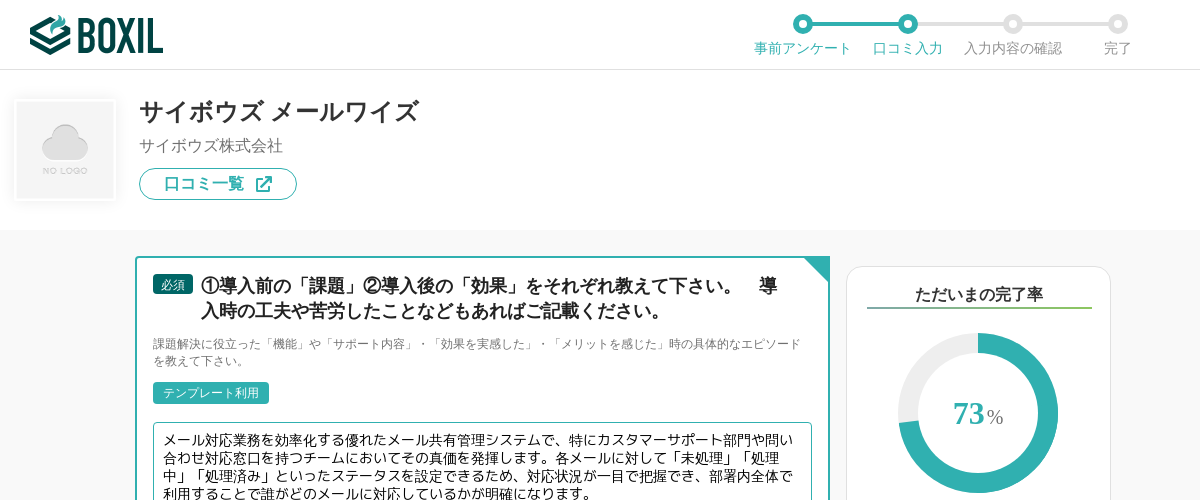 paste on "導入前は、共有メールアドレスに来る問い合わせに対して、誰が対応しているのか、どのメールが未対応なのかといった状況把握が難しく、対応漏れや対応の遅延、あるいは複数の担当者が同じメールに返信してしまう二重対応が発生することがありました。メールワイズを導入し、メールの管理をシステムで行い、各メールにステータスを設定し対応担当者を明確にすることで、これらの課題は解決されました。部署内全体でメールの対応状況がリアルタイムに共有されるようになり、誰がどのメールに対応しているかが一目で把握できるようになったため、迅速かつ適切な対応が可能となり、結果として顧客満足度の向上にも繋がりました" 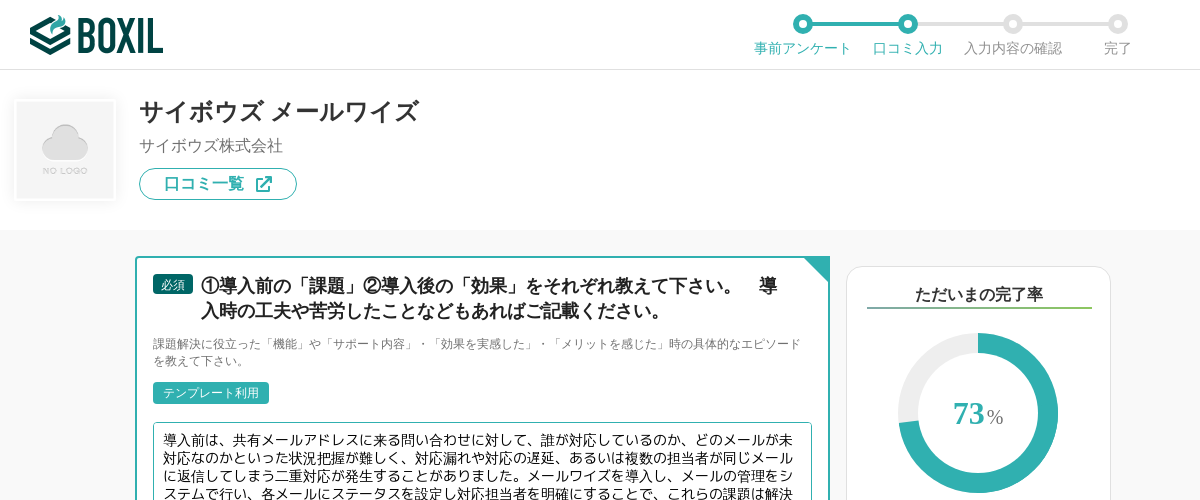 scroll, scrollTop: 7, scrollLeft: 0, axis: vertical 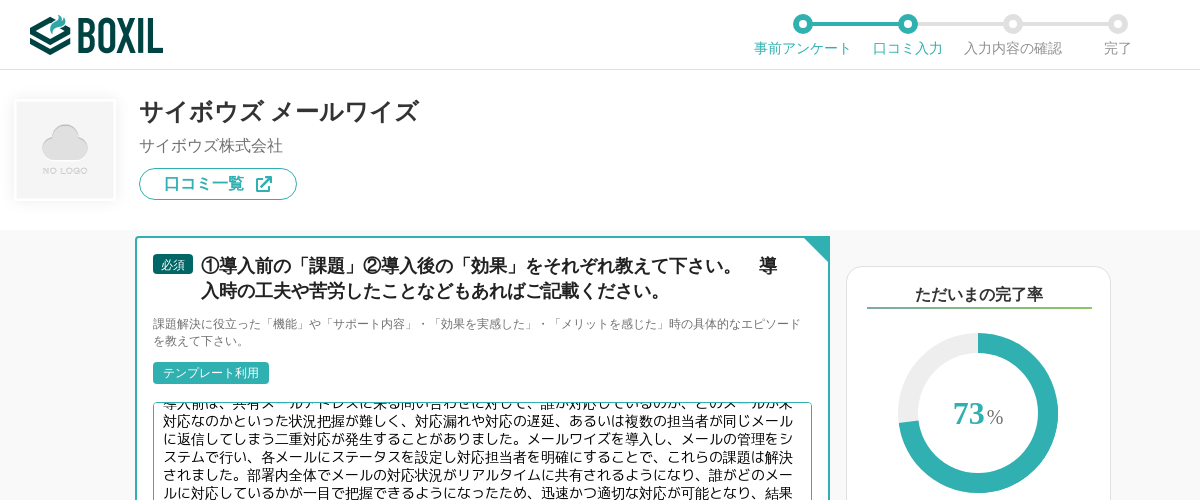 click on "導入前は、共有メールアドレスに来る問い合わせに対して、誰が対応しているのか、どのメールが未対応なのかといった状況把握が難しく、対応漏れや対応の遅延、あるいは複数の担当者が同じメールに返信してしまう二重対応が発生することがありました。メールワイズを導入し、メールの管理をシステムで行い、各メールにステータスを設定し対応担当者を明確にすることで、これらの課題は解決されました。部署内全体でメールの対応状況がリアルタイムに共有されるようになり、誰がどのメールに対応しているかが一目で把握できるようになったため、迅速かつ適切な対応が可能となり、結果として顧客満足度の向上にも繋がりました。" at bounding box center (482, 466) 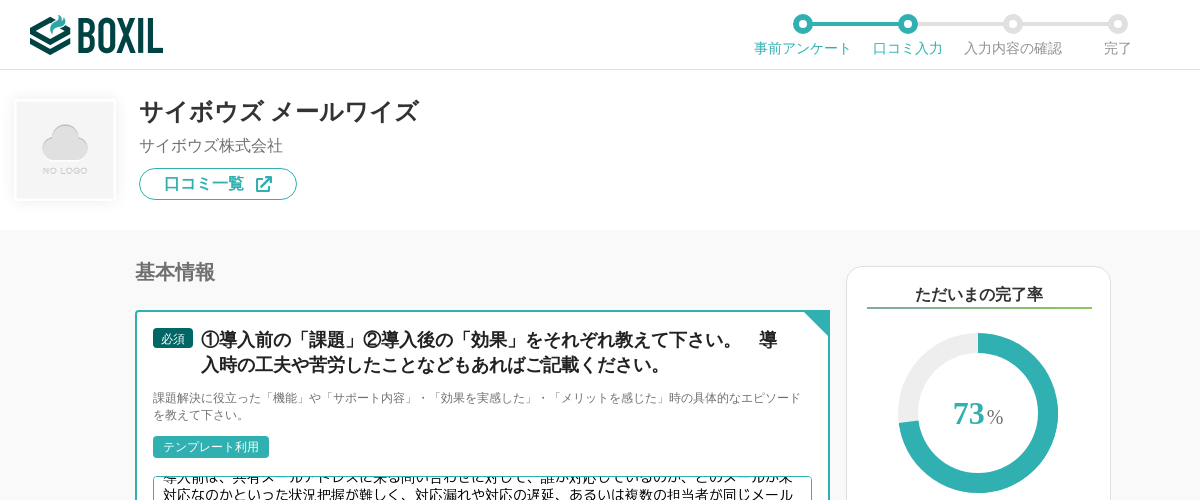 scroll, scrollTop: 2413, scrollLeft: 0, axis: vertical 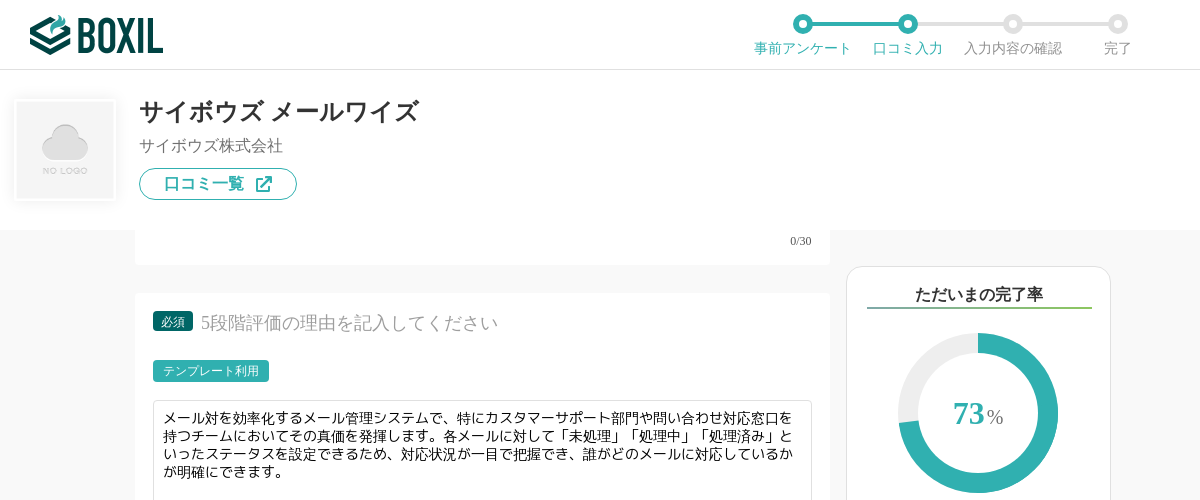 type on "導入前は、共有メールアドレスに来る問い合わせに対して、誰が対応しているのか、どのメールが未対応なのかといった状況把握が難しく、対応漏れや対応の遅延、あるいは複数の担当者が同じメールに返信してしまう二重対応が発生することがありました。メールワイズを導入し、メールの管理をシステムで行い、各メールにステータスを設定し対応担当者を明確にすることで、これらの課題は解決されました。メールの対応状況がリアルタイムに共有されるようになり、誰がどのメールに対応しているかが一目で把握できるようになったため、迅速かつ適切な対応が可能となり、結果として顧客満足度の向上にも繋がりました。" 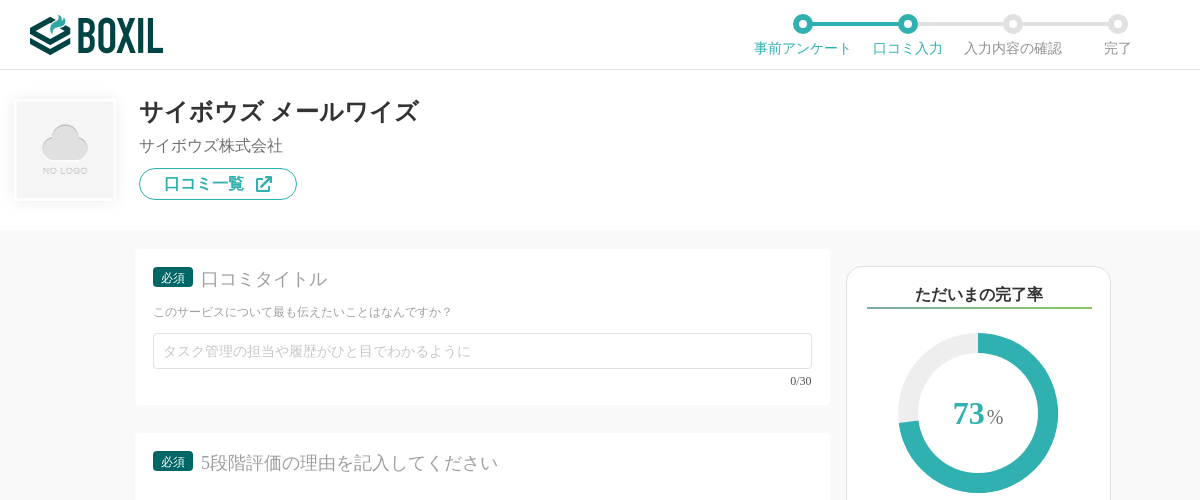 click on "0/30" at bounding box center (482, 360) 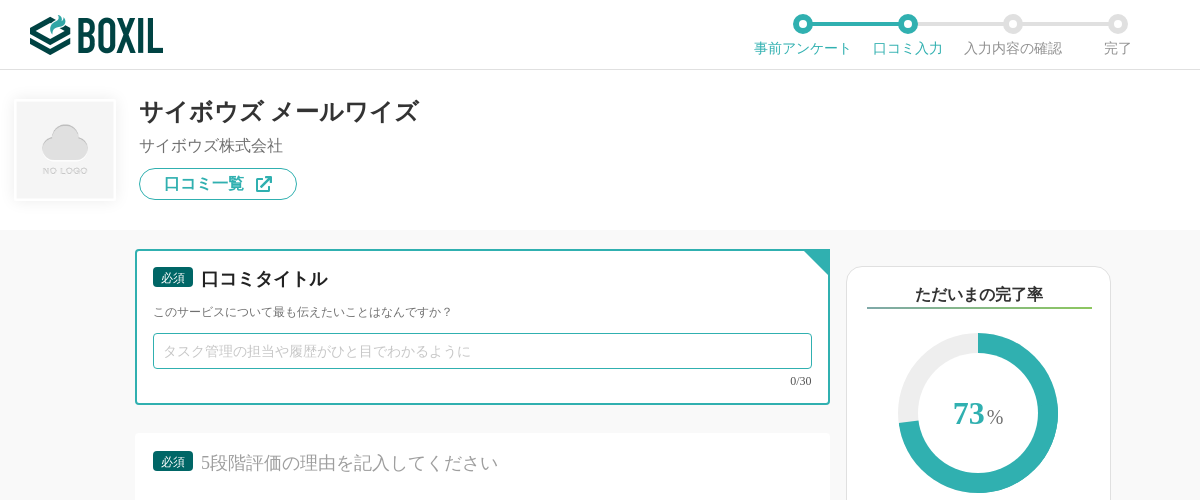 click at bounding box center (482, 351) 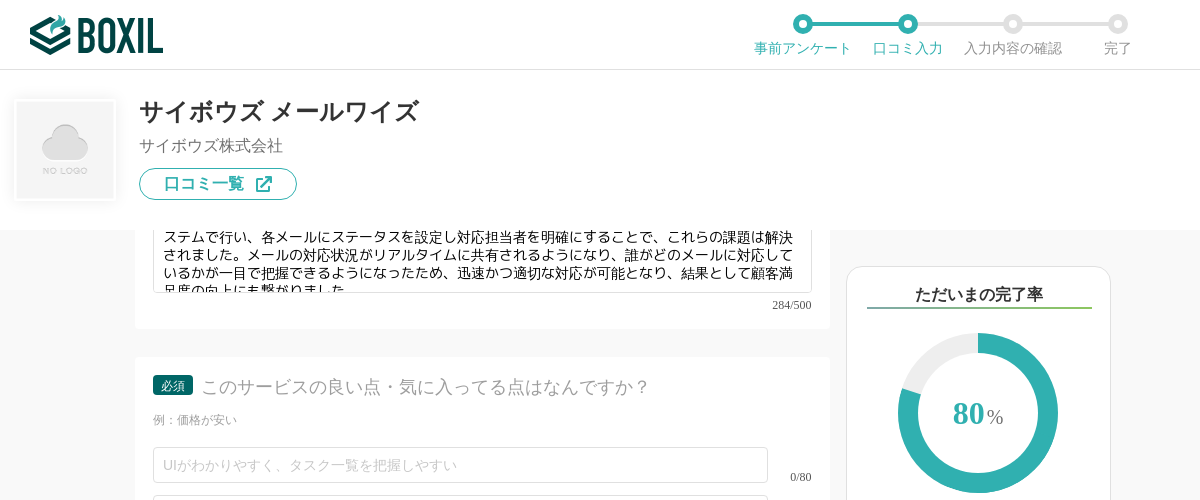 scroll, scrollTop: 2693, scrollLeft: 0, axis: vertical 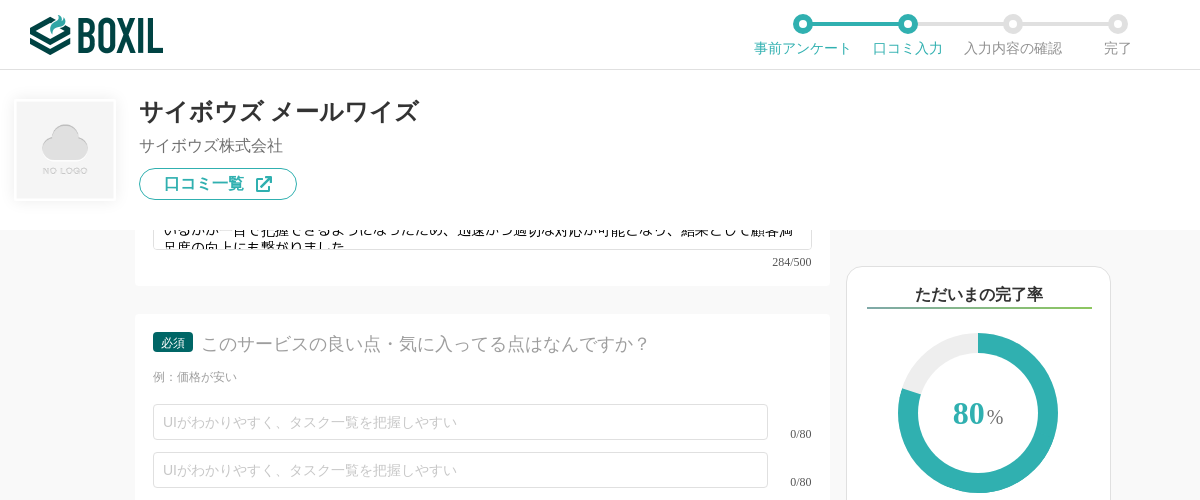 type on "メール対応業務を改善" 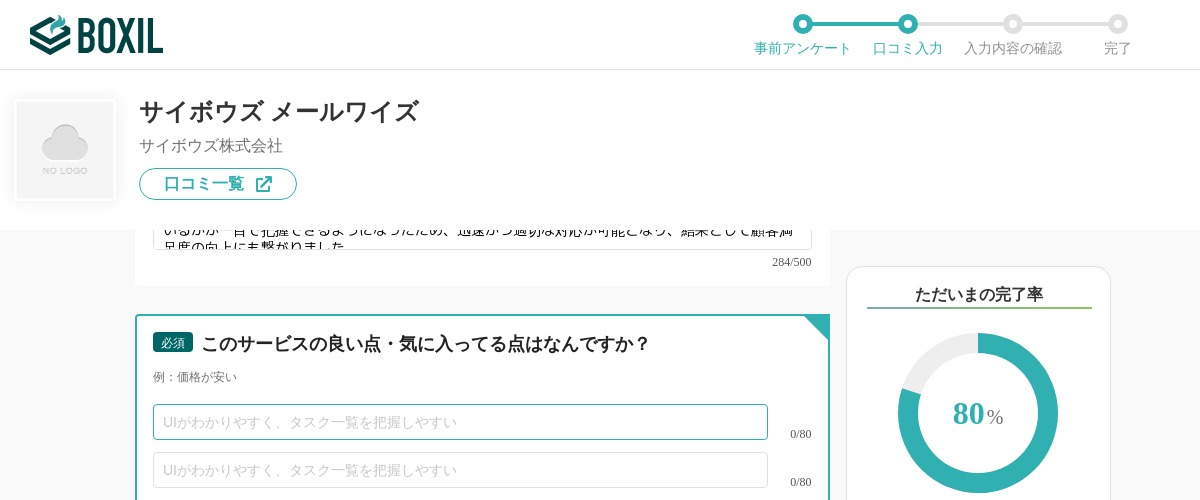 click at bounding box center (460, 422) 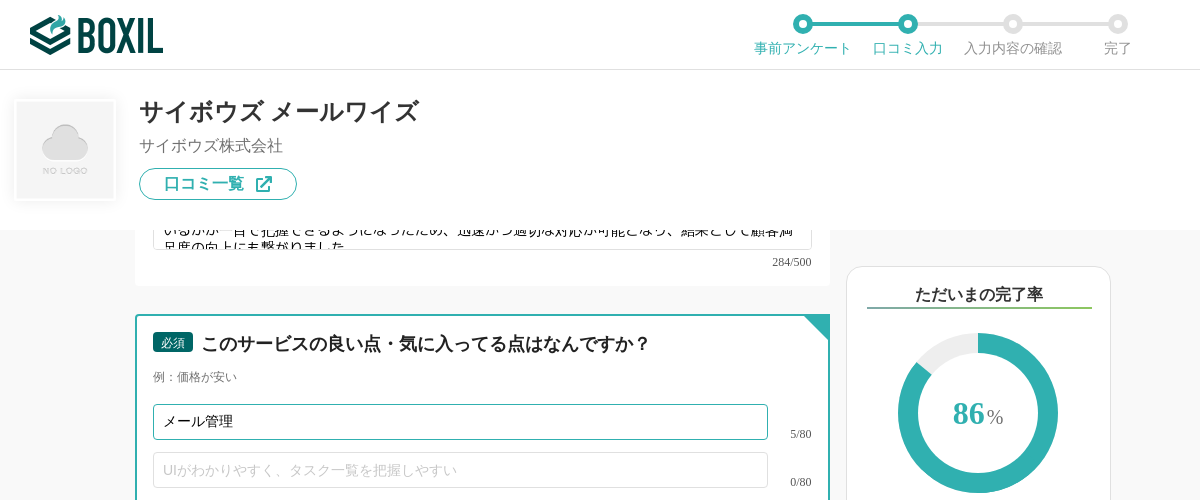 type on "メール管理" 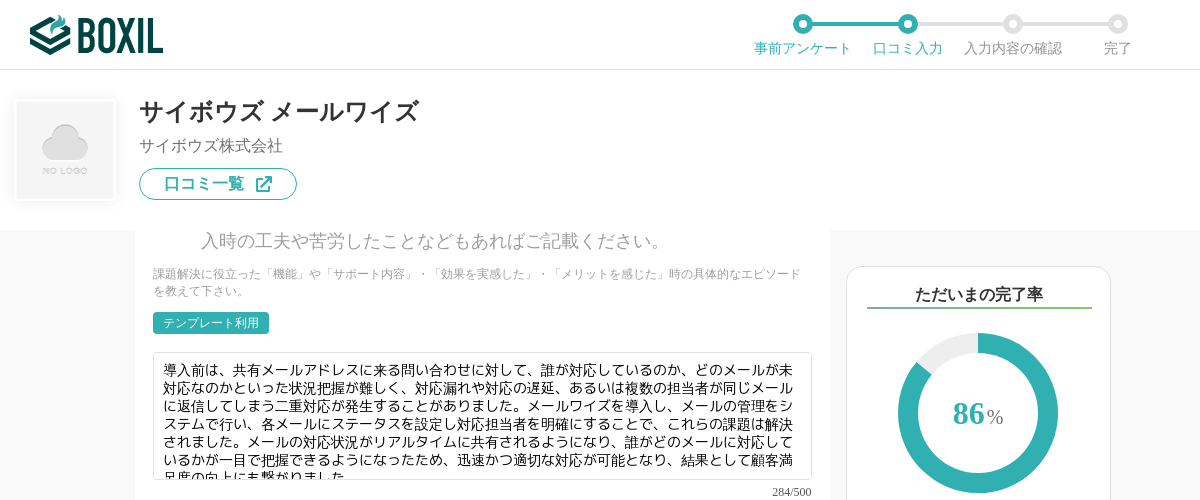 scroll, scrollTop: 2413, scrollLeft: 0, axis: vertical 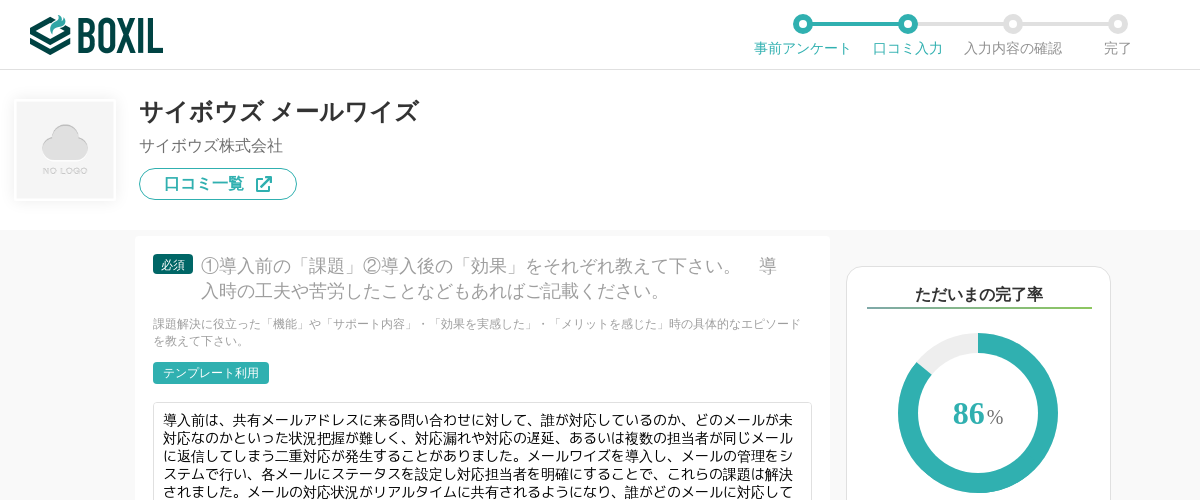 type on "ステータス設定" 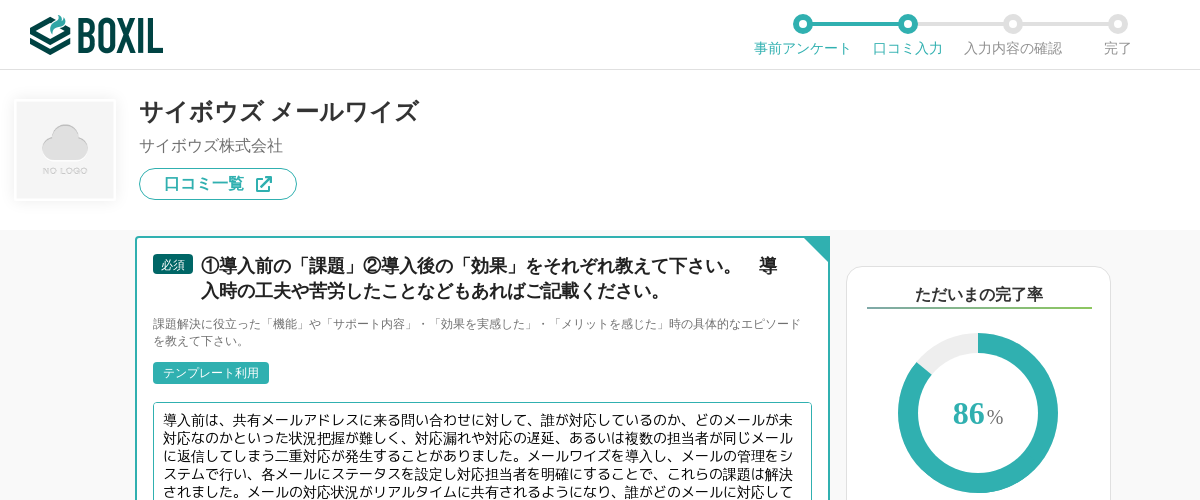 click on "導入前は、共有メールアドレスに来る問い合わせに対して、誰が対応しているのか、どのメールが未対応なのかといった状況把握が難しく、対応漏れや対応の遅延、あるいは複数の担当者が同じメールに返信してしまう二重対応が発生することがありました。メールワイズを導入し、メールの管理をシステムで行い、各メールにステータスを設定し対応担当者を明確にすることで、これらの課題は解決されました。メールの対応状況がリアルタイムに共有されるようになり、誰がどのメールに対応しているかが一目で把握できるようになったため、迅速かつ適切な対応が可能となり、結果として顧客満足度の向上にも繋がりました。" at bounding box center [482, 466] 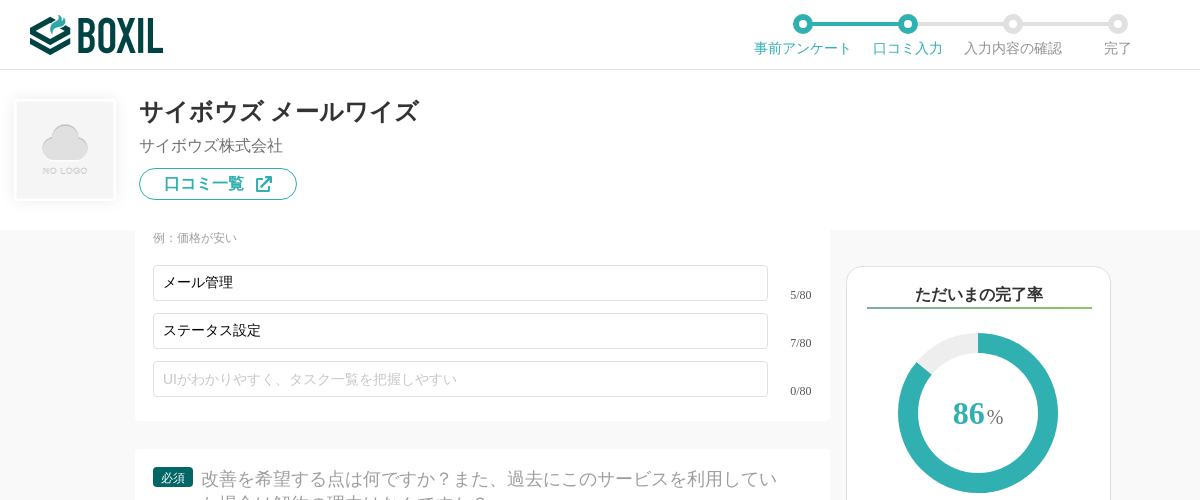 scroll, scrollTop: 2833, scrollLeft: 0, axis: vertical 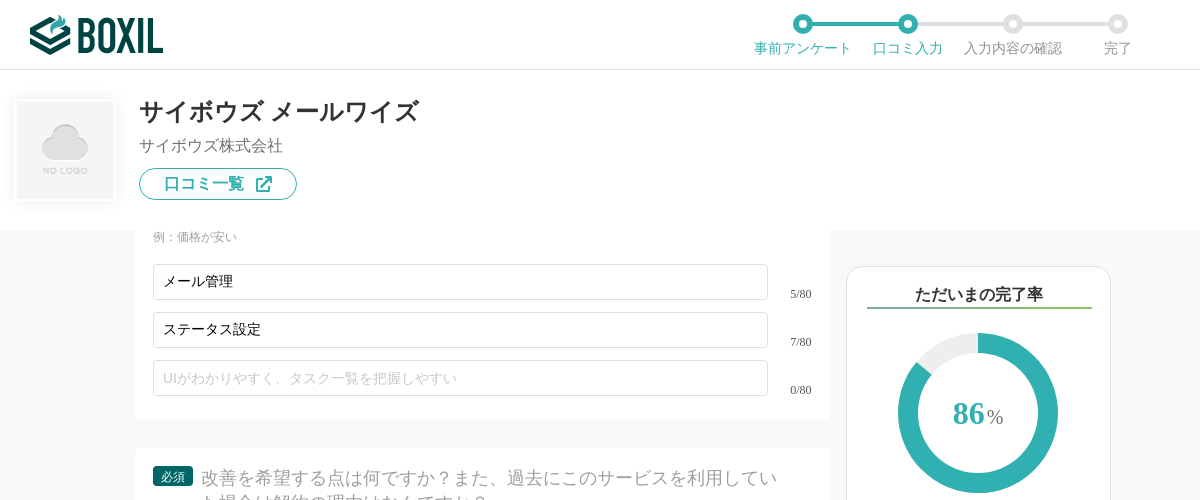 type on "導入前は、メールアドレスに来る問い合わせに対して、誰が対応しているのか、どのメールが未対応なのかといった状況把握が難しく、対応漏れや対応の遅延、あるいは複数の担当者が同じメールに返信してしまう二重対応が発生することがありました。メールワイズを導入し、メールの管理をシステムで行い、各メールにステータスを設定し対応担当者を明確にすることで、これらの課題は解決されました。メールの対応状況がリアルタイムに共有されるようになり、誰がどのメールに対応しているかが一目で把握できるようになったため、迅速かつ適切な対応が可能となり、結果として顧客満足度の向上にも繋がりました。" 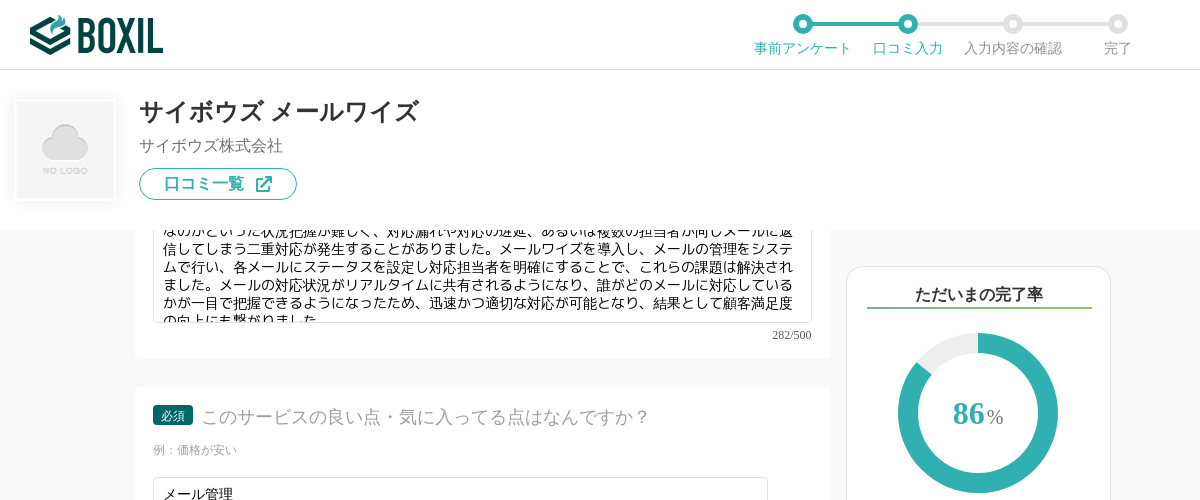 scroll, scrollTop: 2553, scrollLeft: 0, axis: vertical 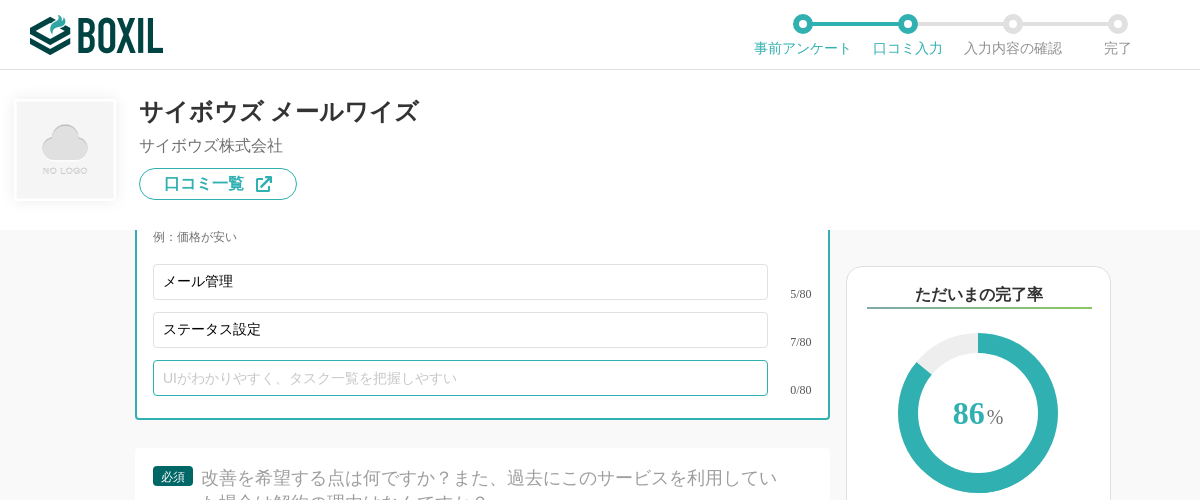 click at bounding box center [460, 378] 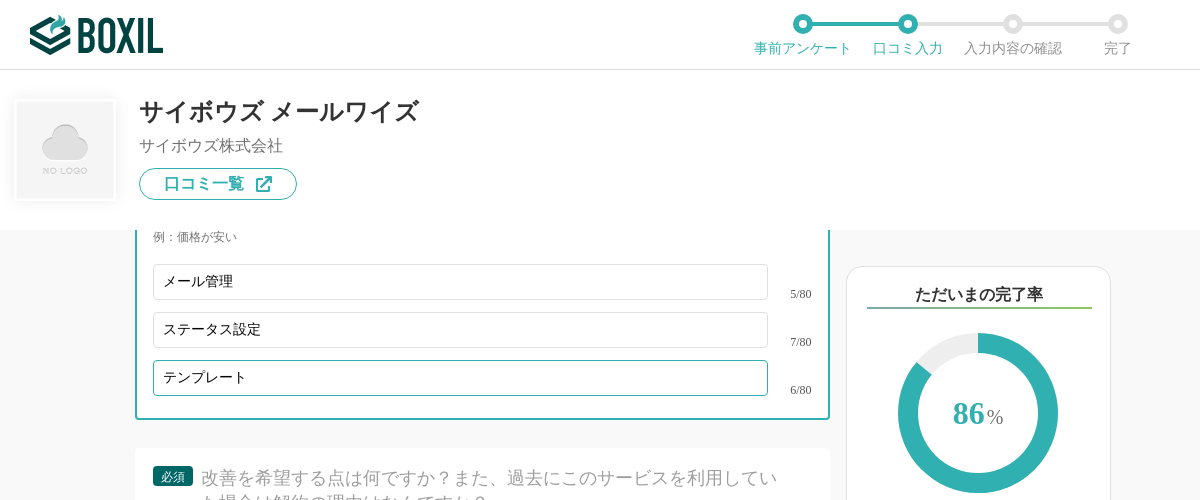 type on "テンプレート" 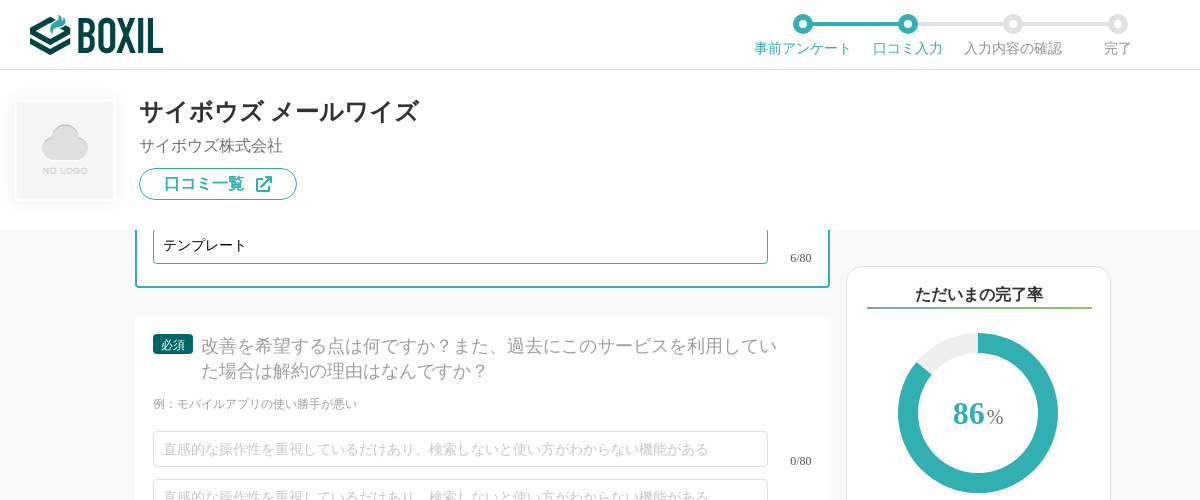scroll, scrollTop: 2973, scrollLeft: 0, axis: vertical 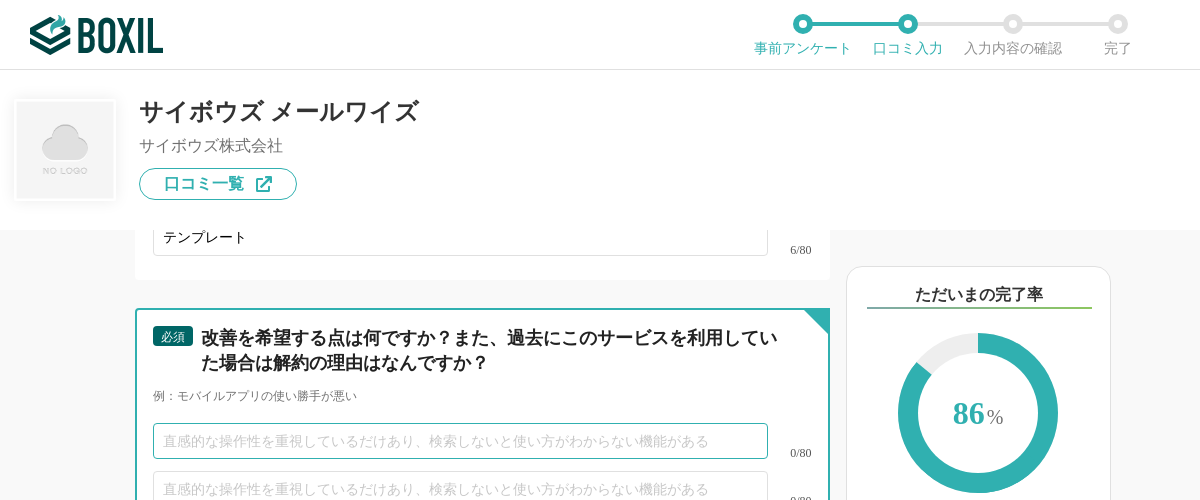 click at bounding box center [460, 441] 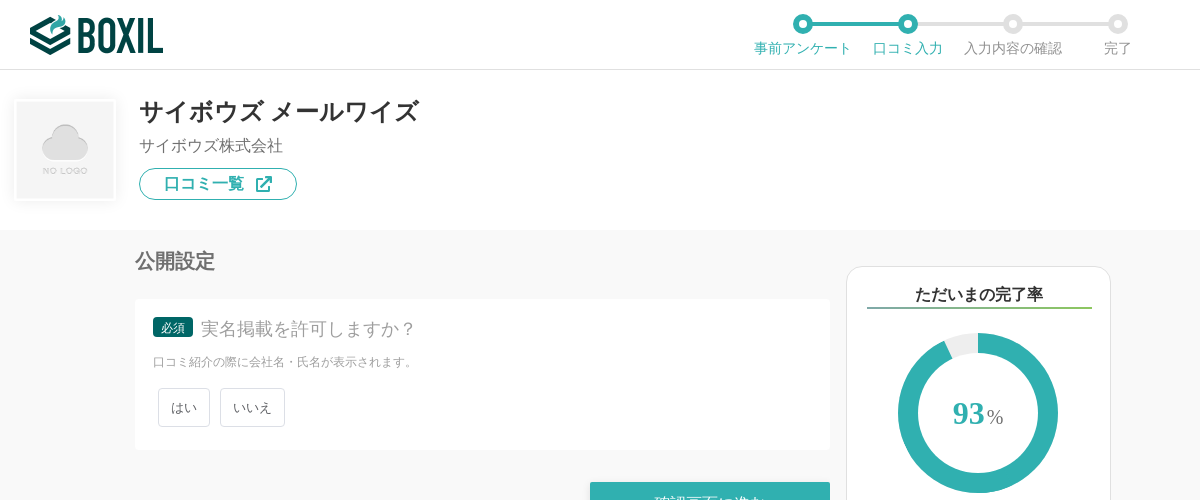 scroll, scrollTop: 3378, scrollLeft: 0, axis: vertical 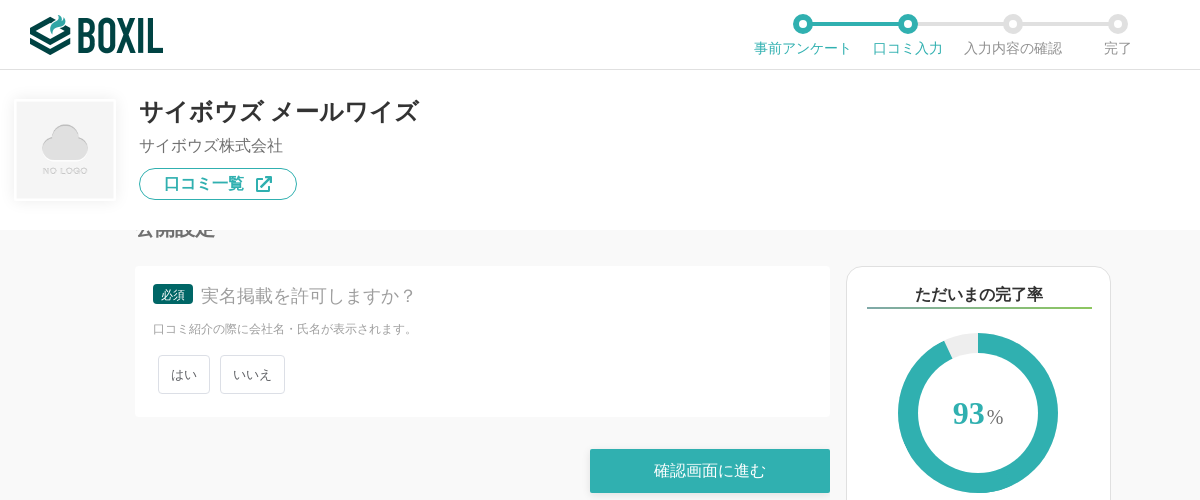 type on "迷惑メール対策" 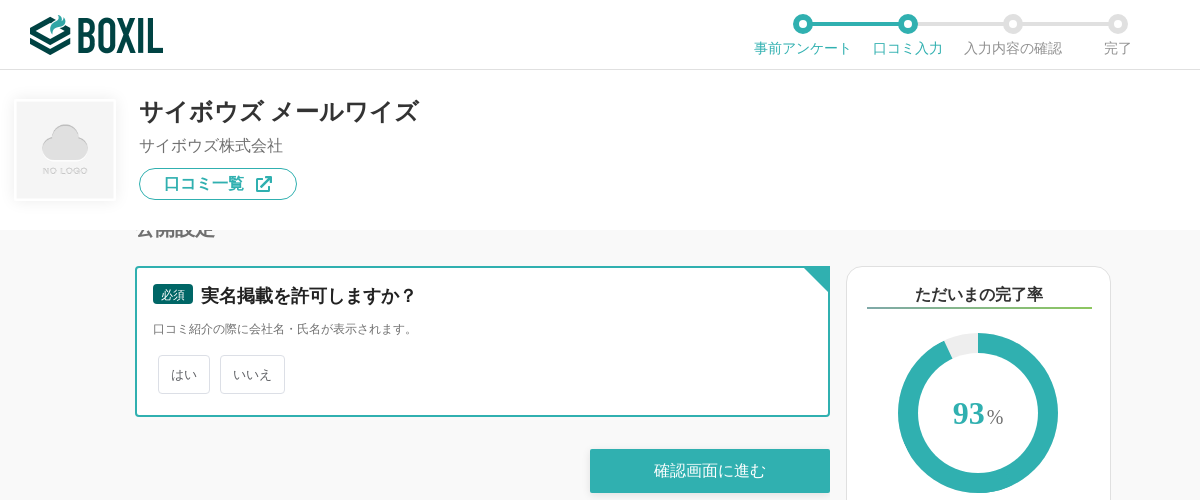click on "いいえ" at bounding box center (231, 364) 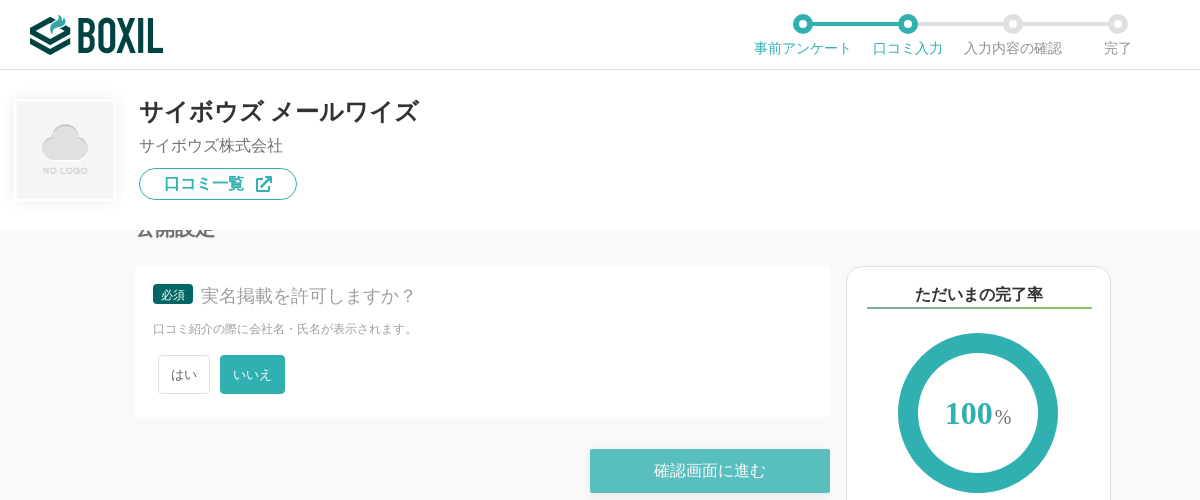 click on "確認画面に進む" at bounding box center (710, 471) 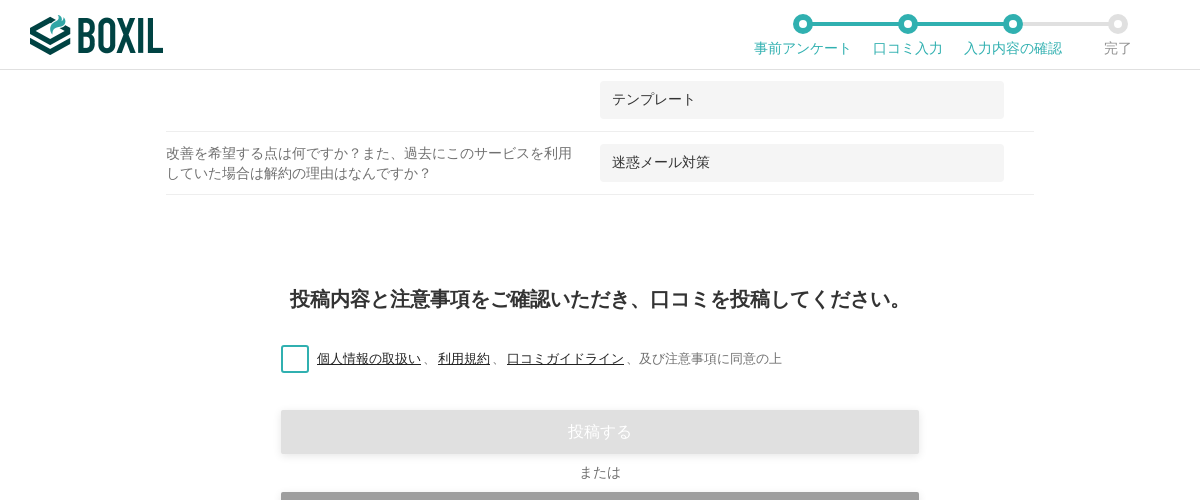 scroll, scrollTop: 1782, scrollLeft: 0, axis: vertical 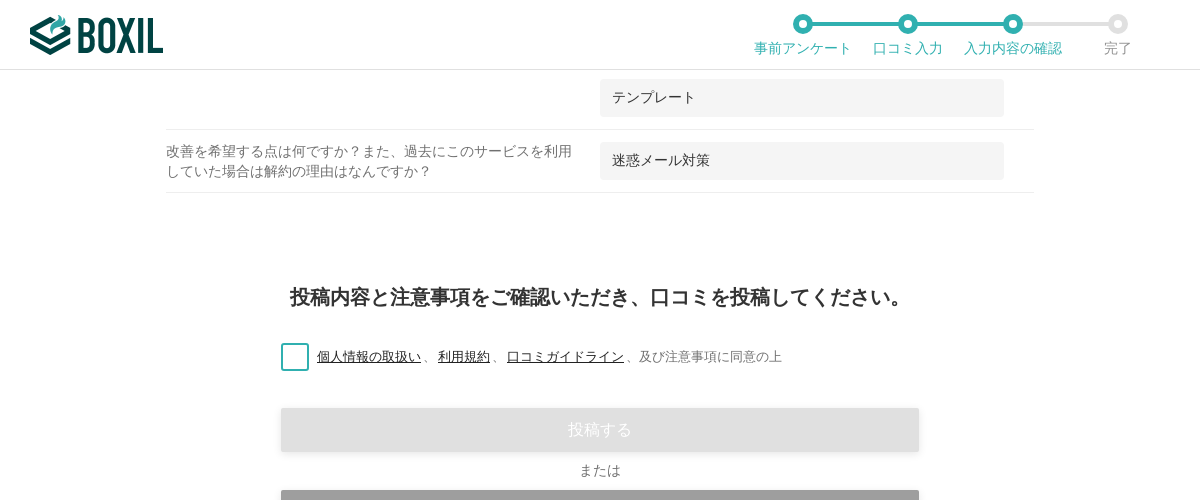 click on "個人情報の取扱い 、 利用規約 、 口コミガイドライン 、 及び注意事項に同意の上" at bounding box center [523, 357] 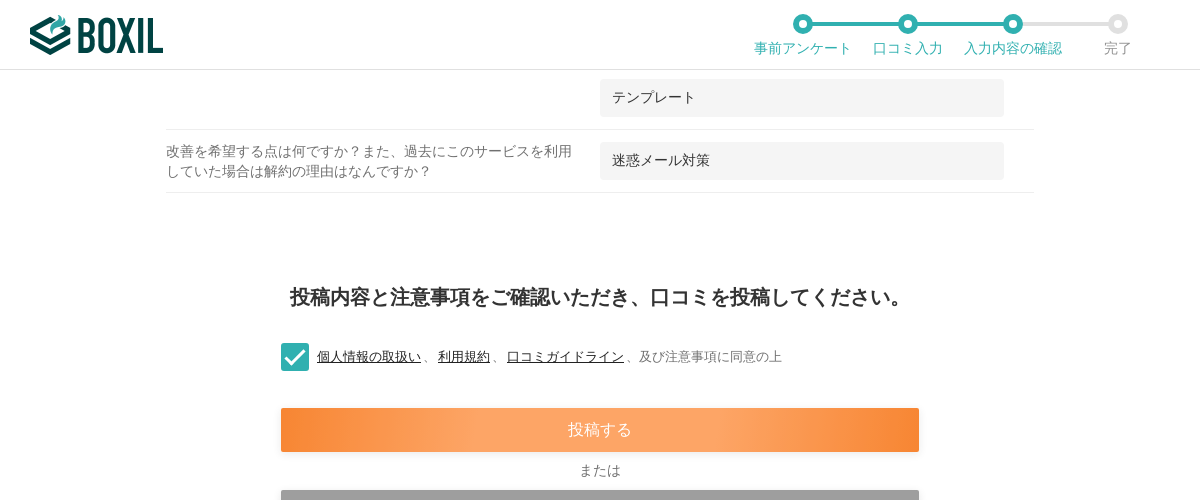 click on "投稿する" at bounding box center [600, 430] 